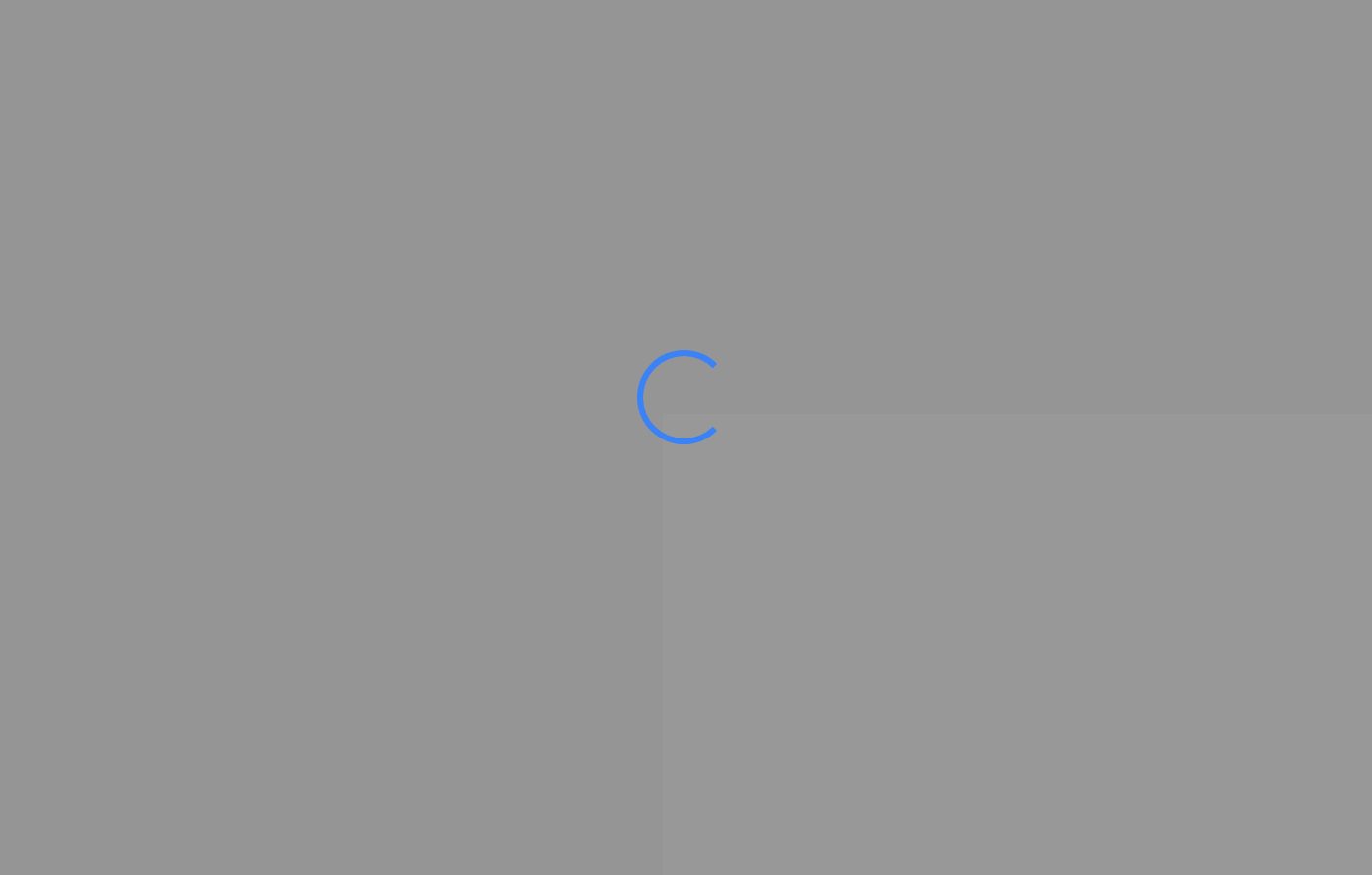 scroll, scrollTop: 0, scrollLeft: 0, axis: both 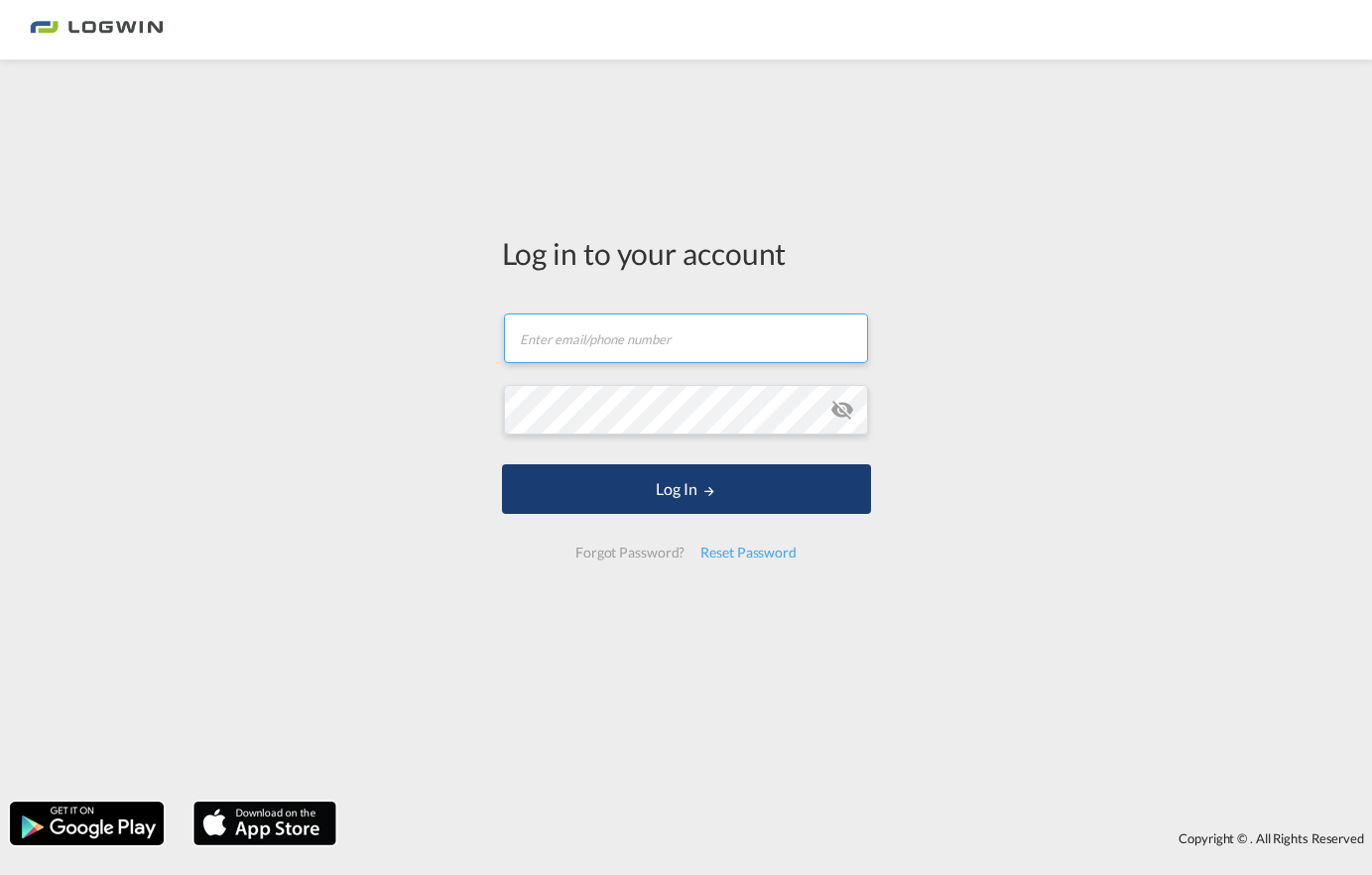 type on "[EMAIL_ADDRESS][PERSON_NAME][DOMAIN_NAME]" 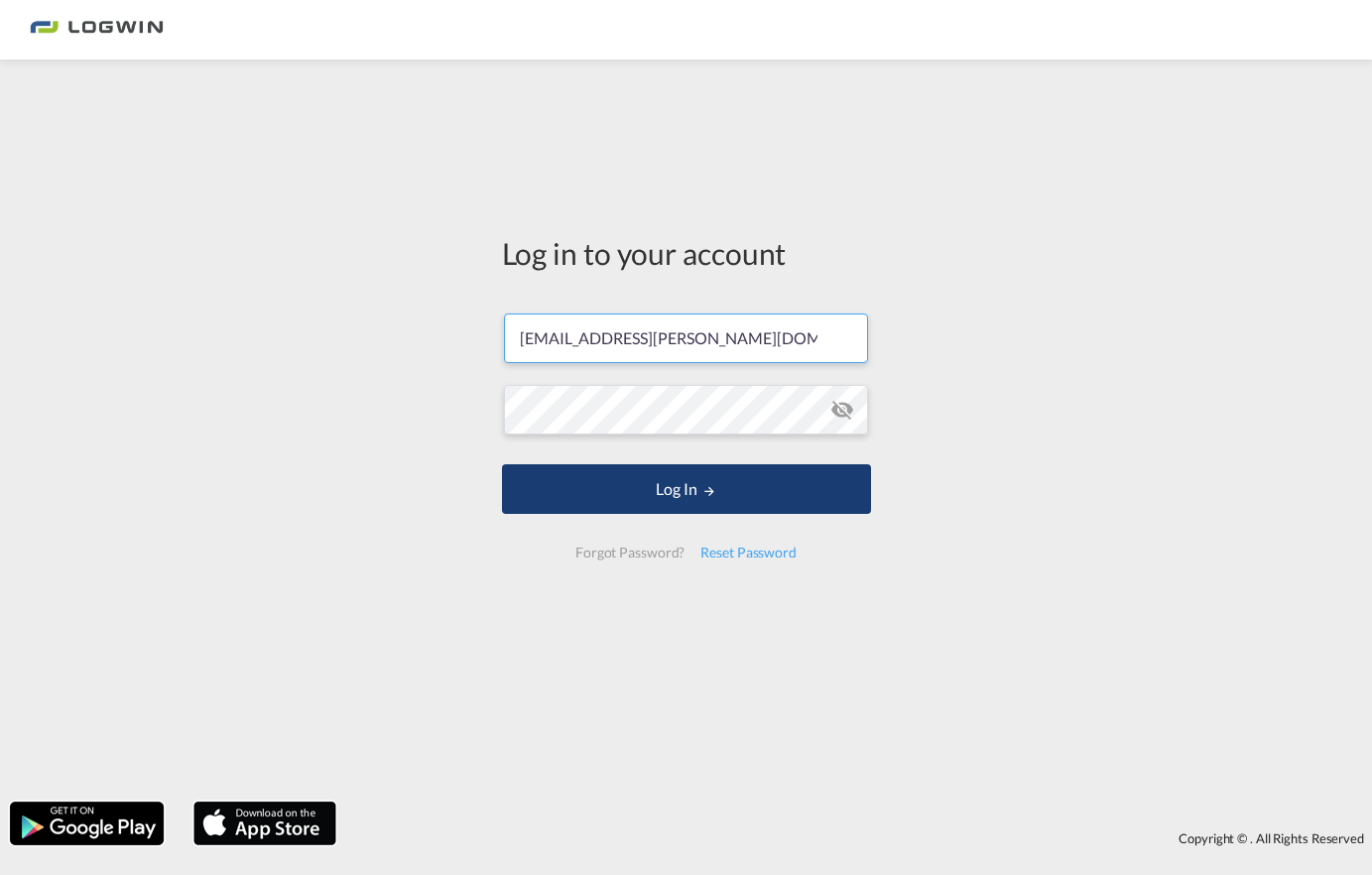 click on "Log In" at bounding box center [686, 489] 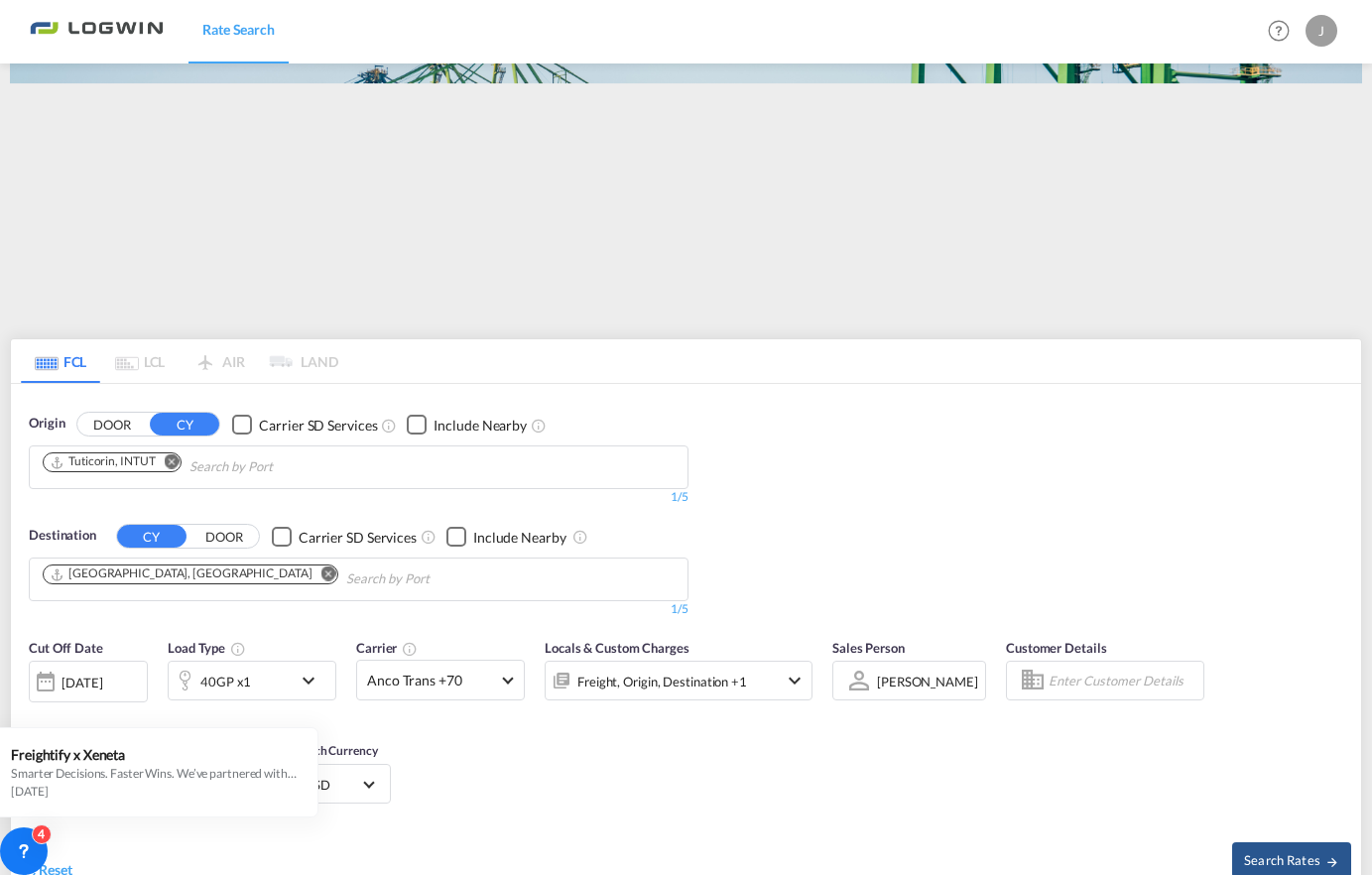 click at bounding box center (172, 461) 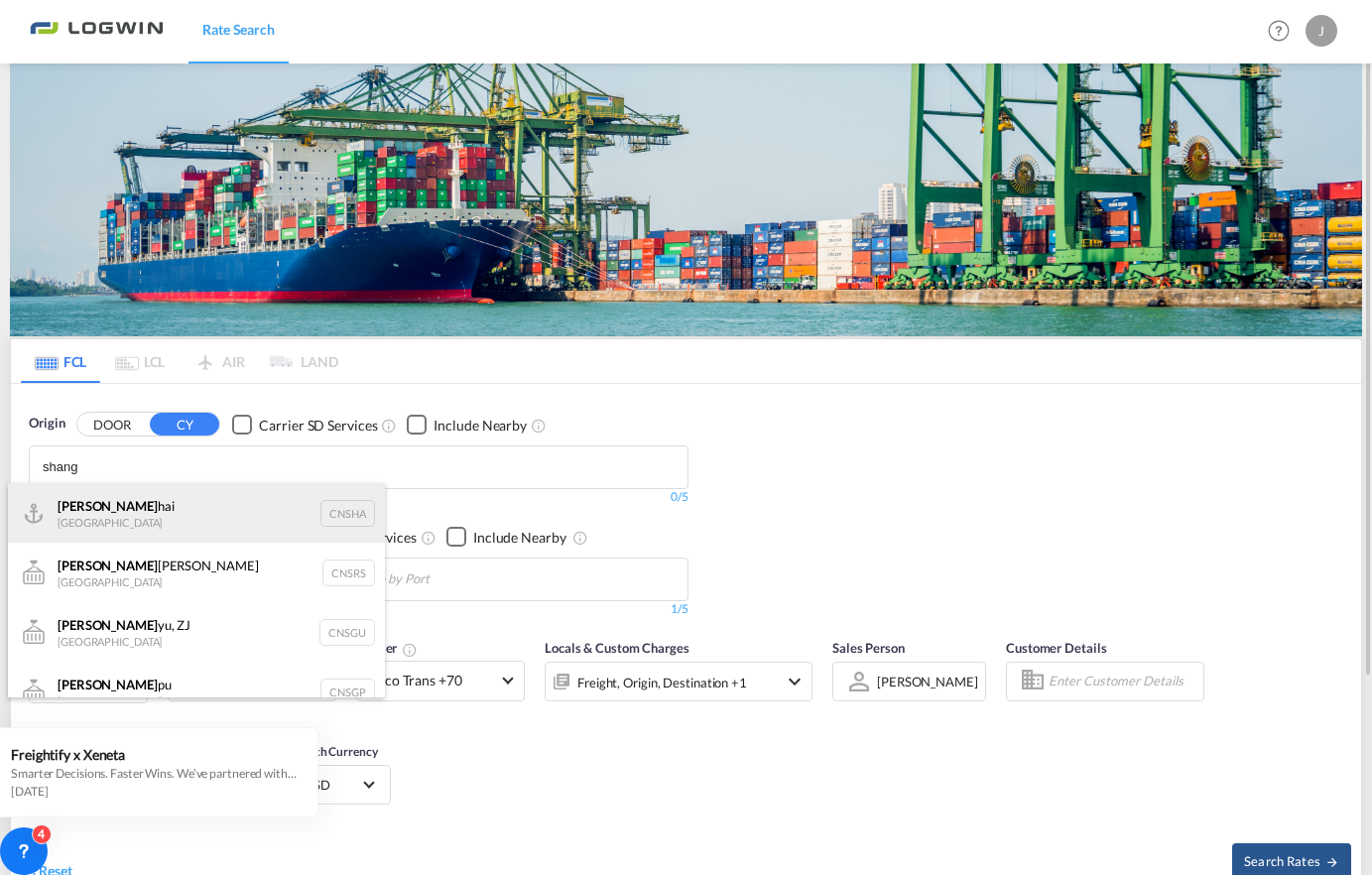 type on "shang" 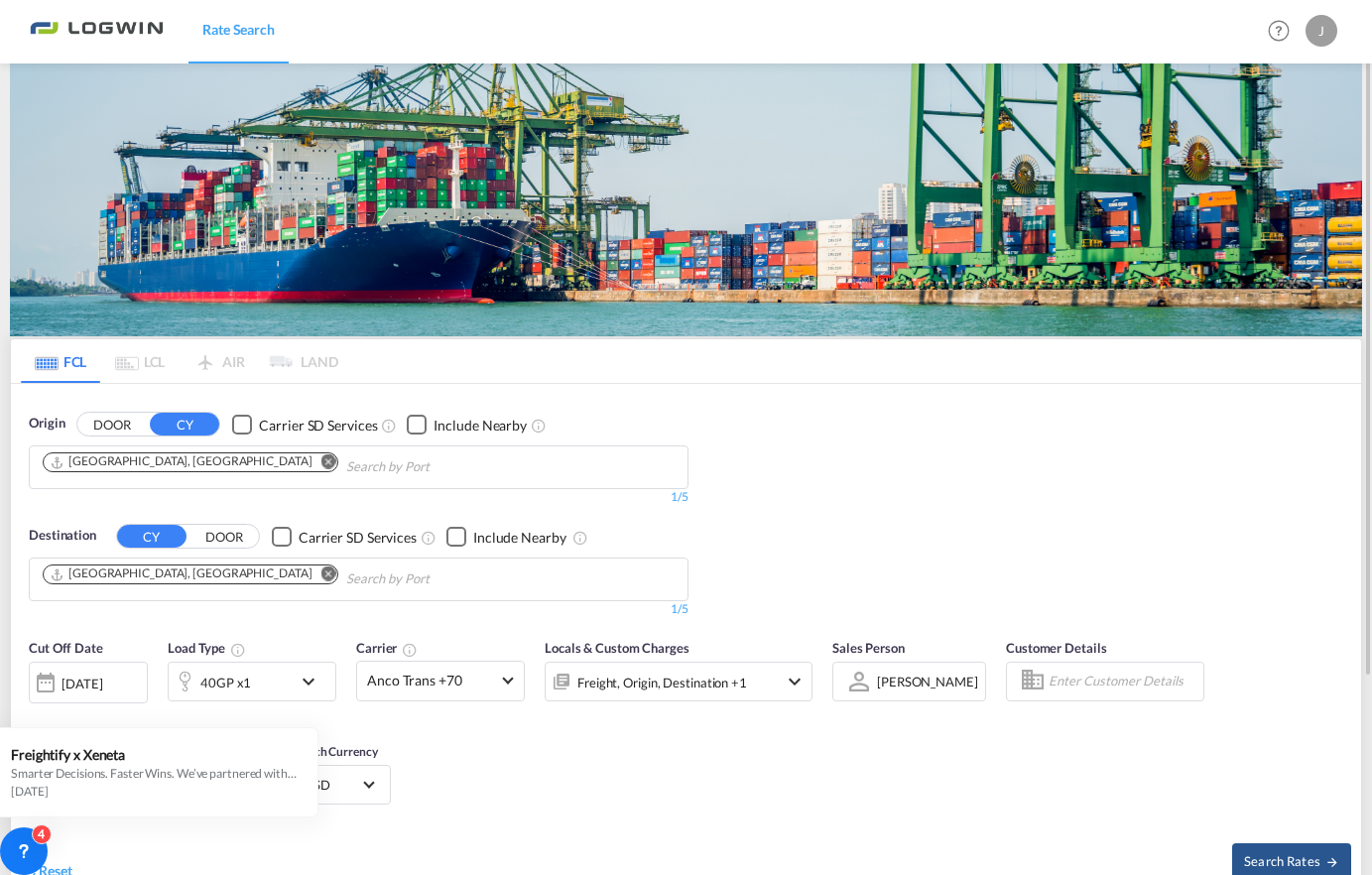 click on "DOOR" at bounding box center (224, 537) 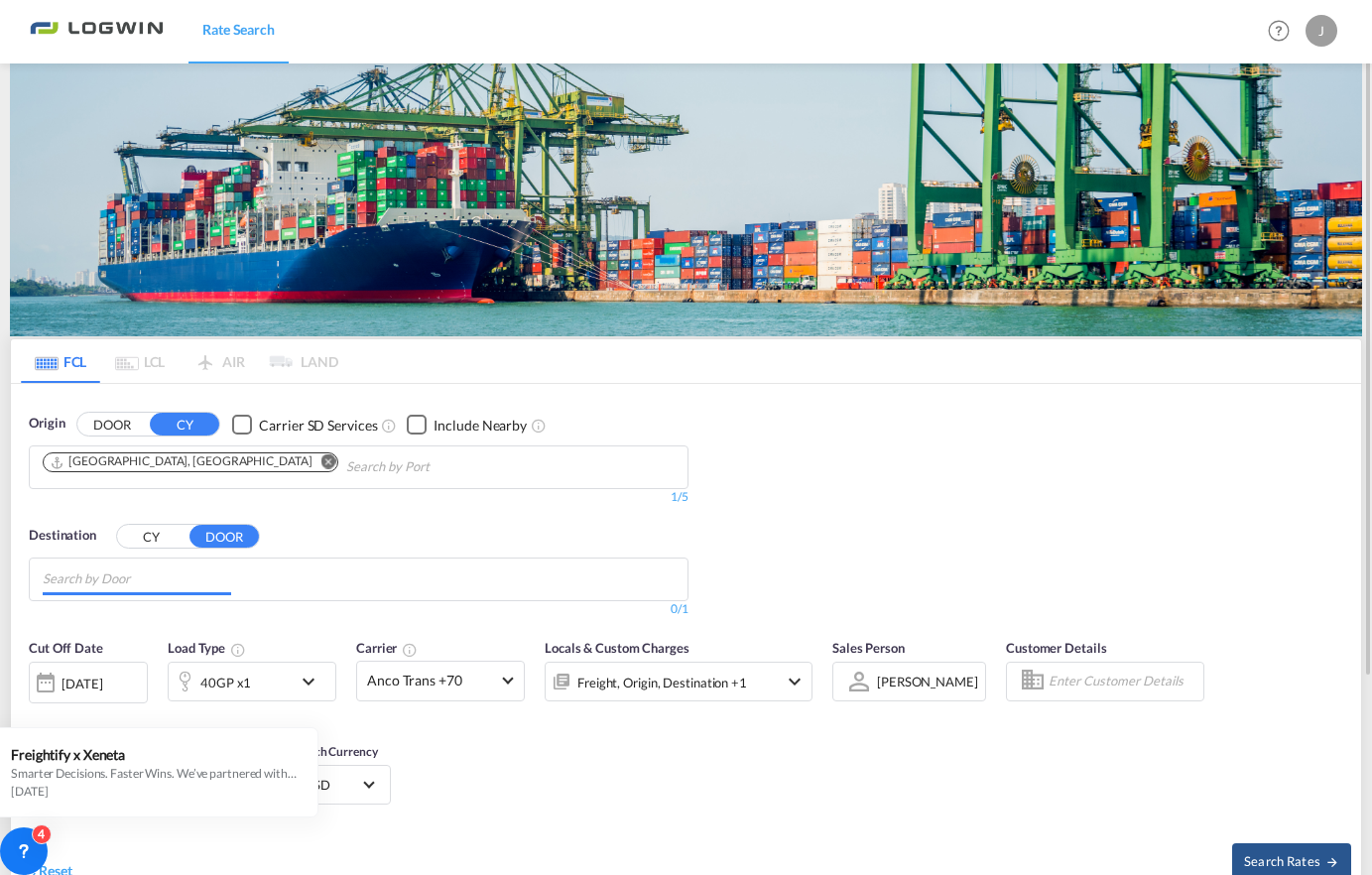 click at bounding box center (137, 579) 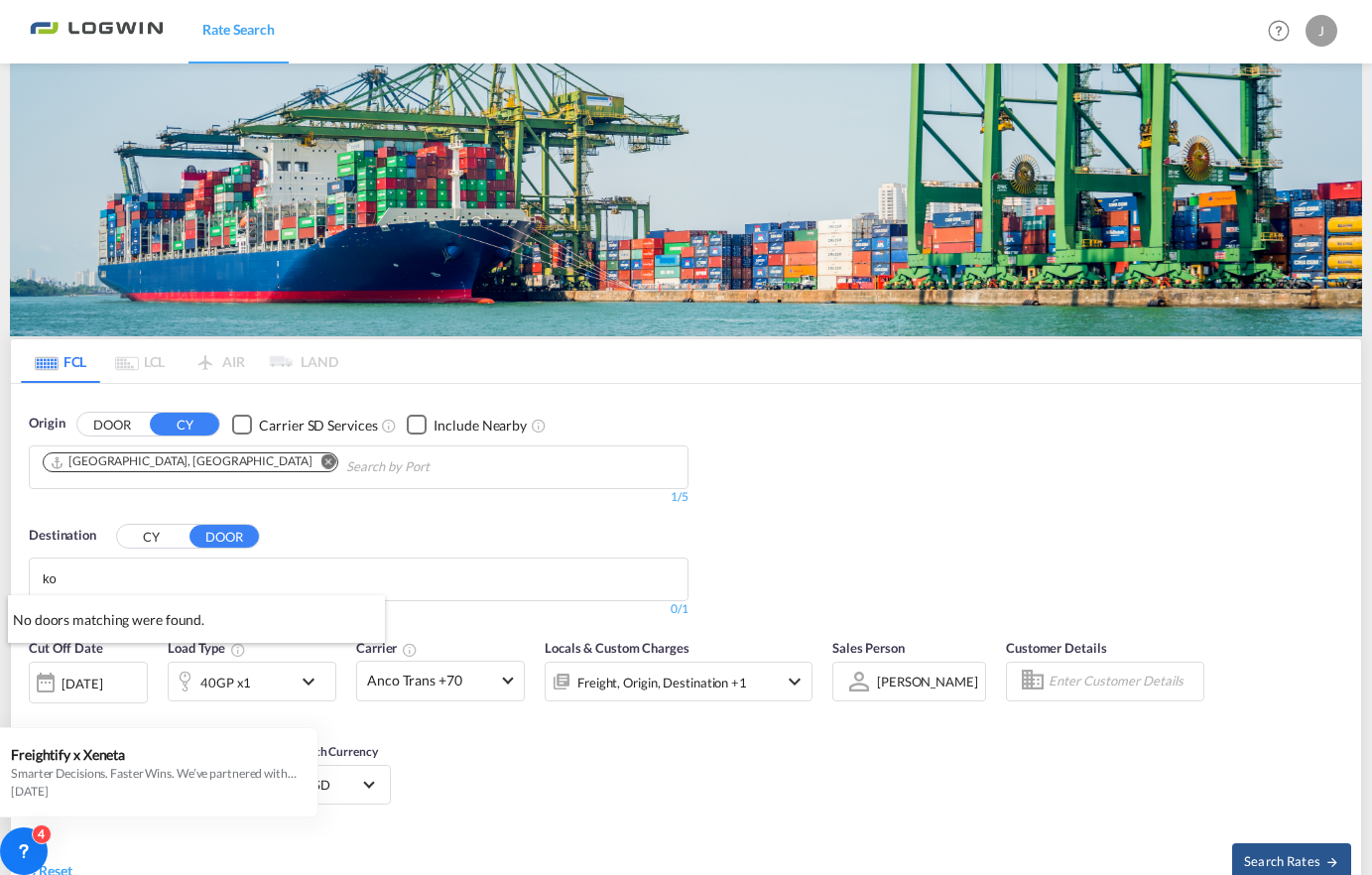 type on "k" 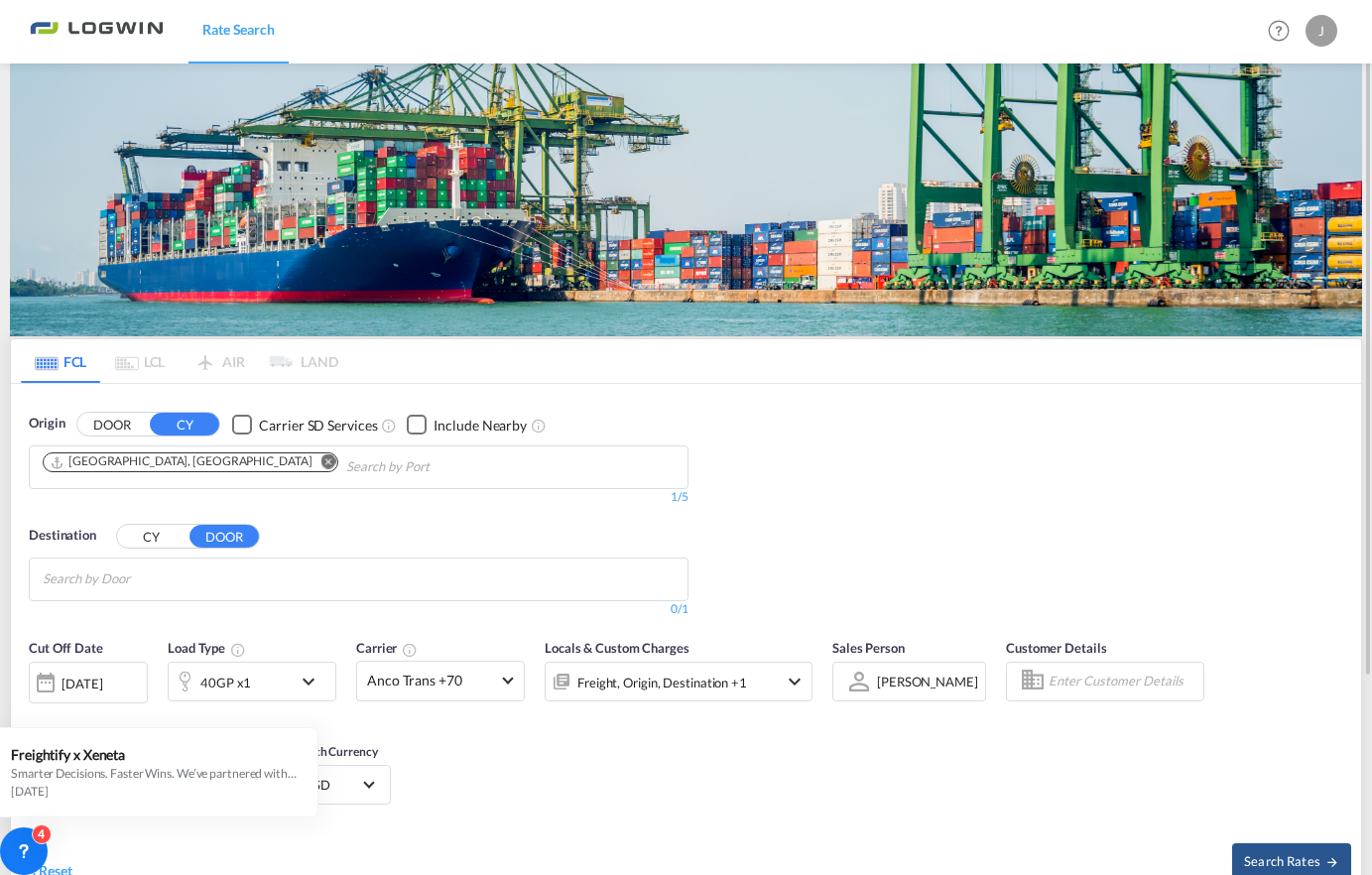 click on "CY" at bounding box center (152, 537) 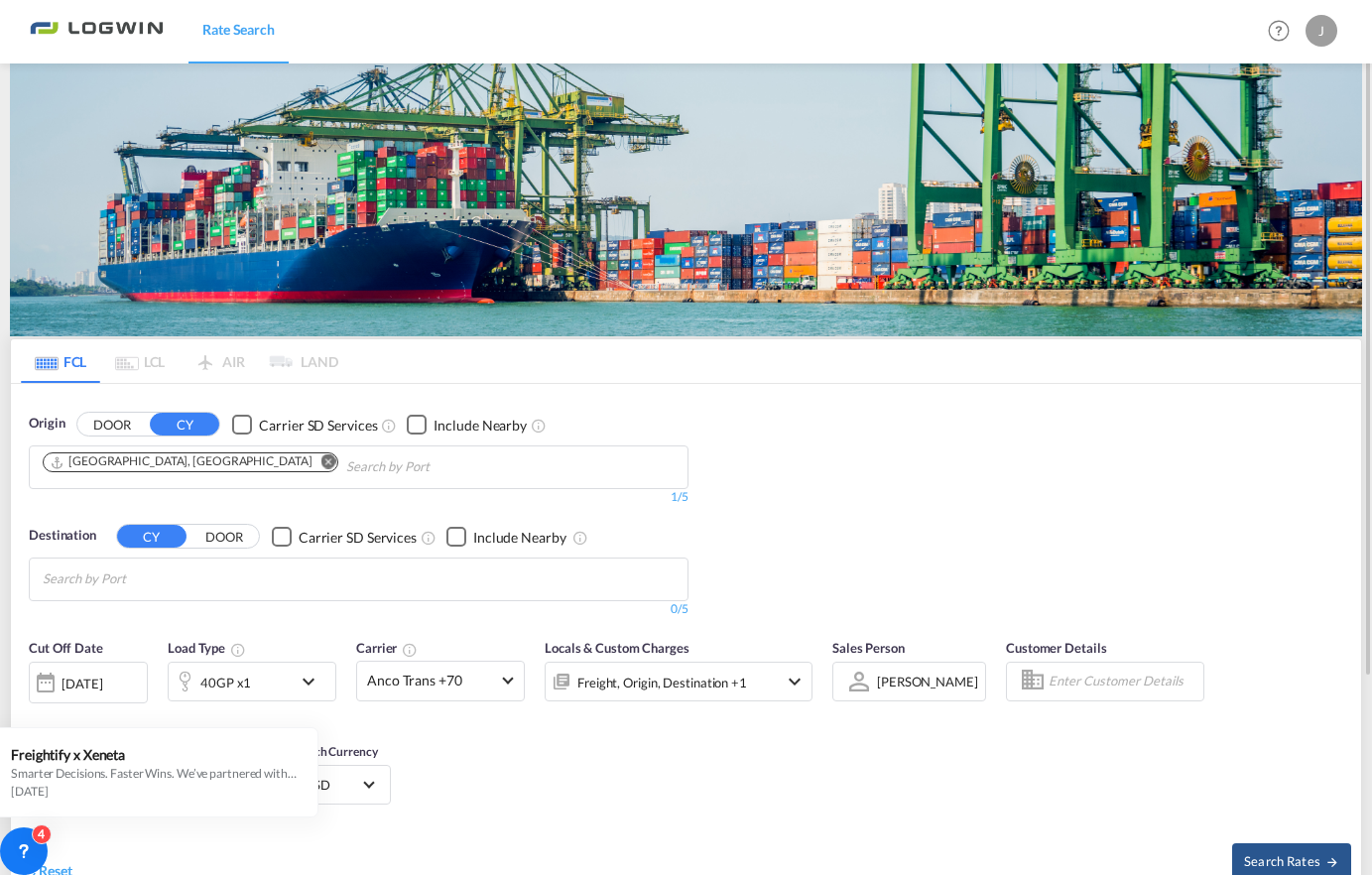 click at bounding box center [137, 579] 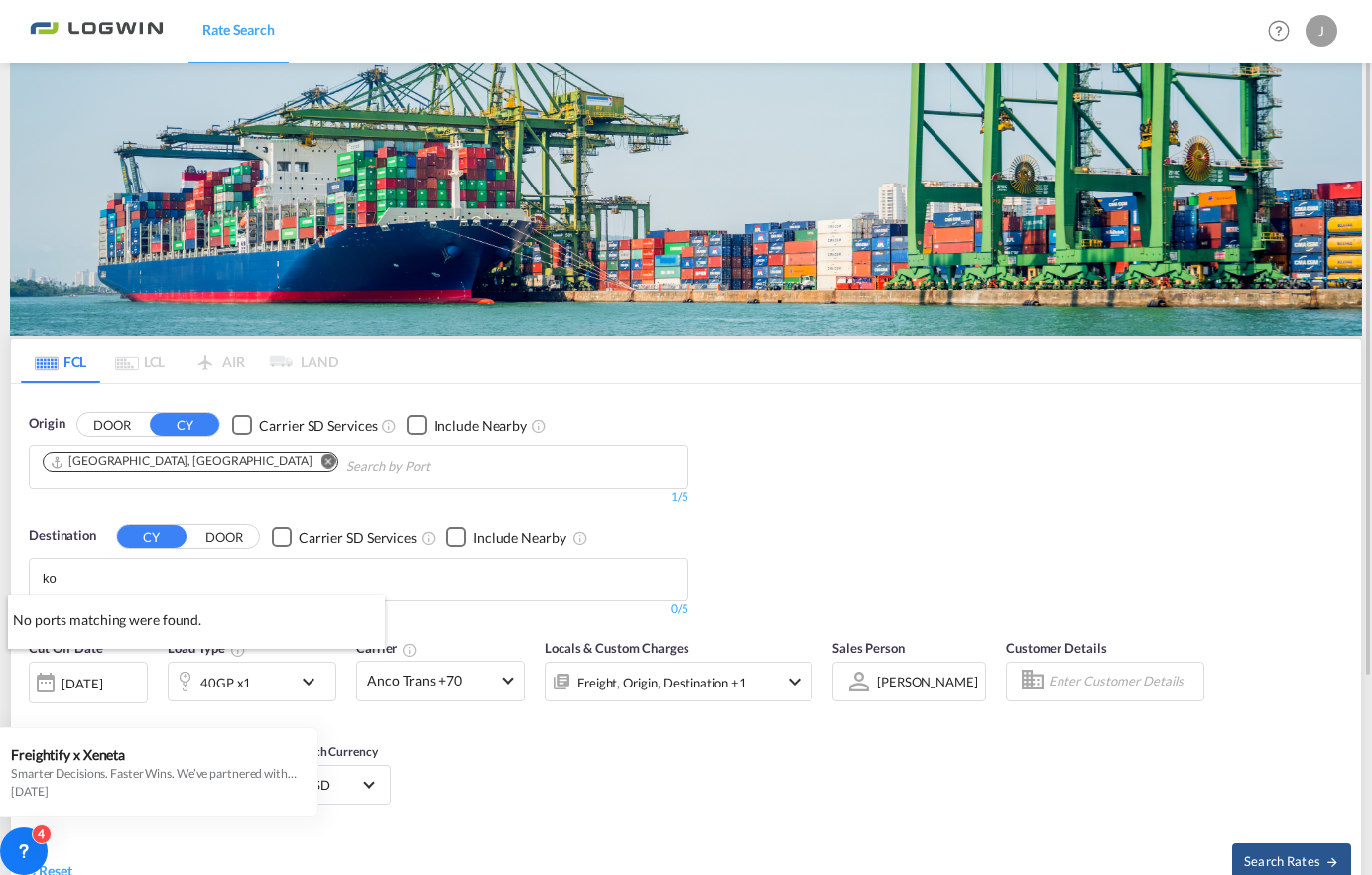type on "k" 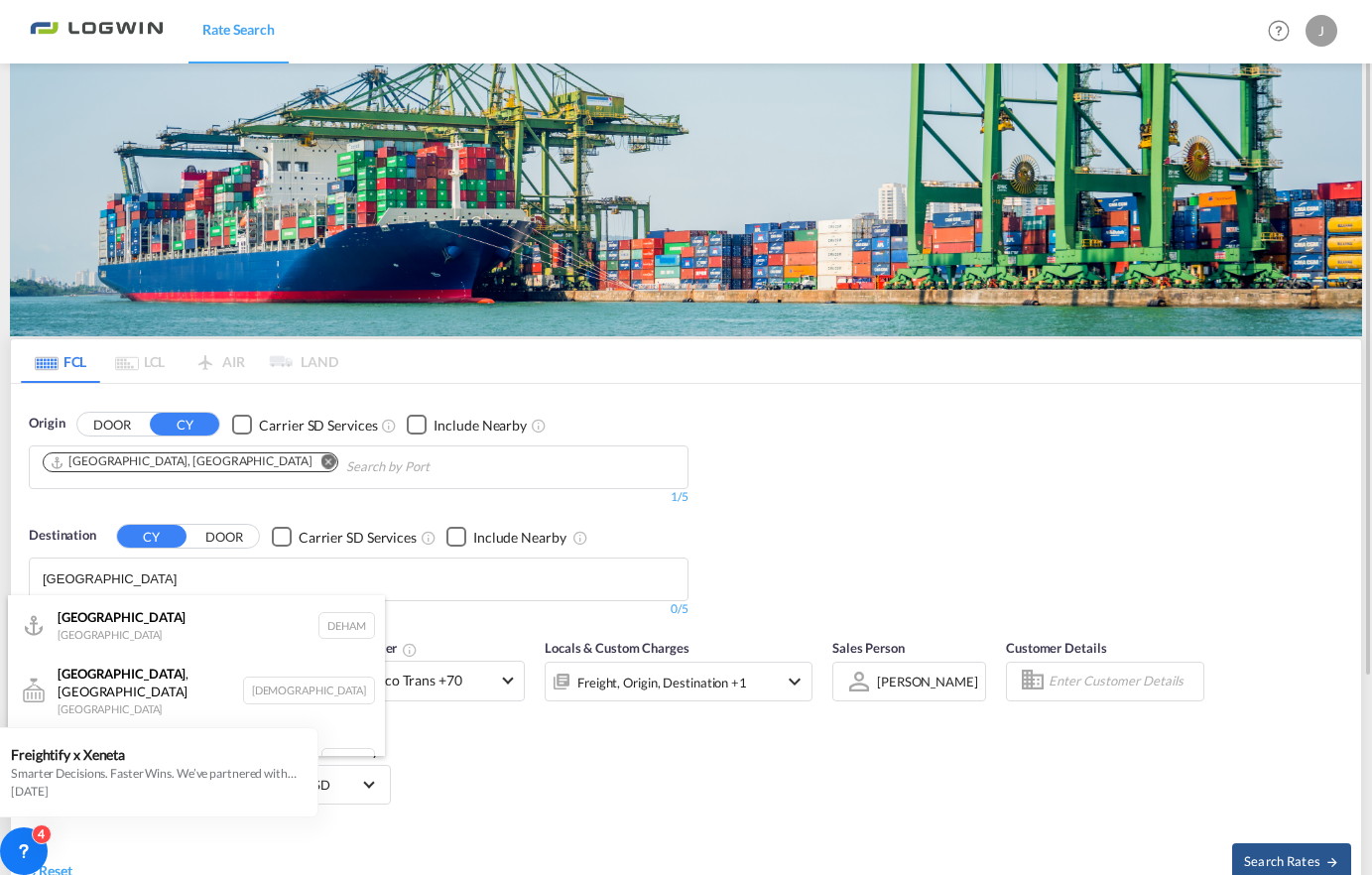 type on "[GEOGRAPHIC_DATA]" 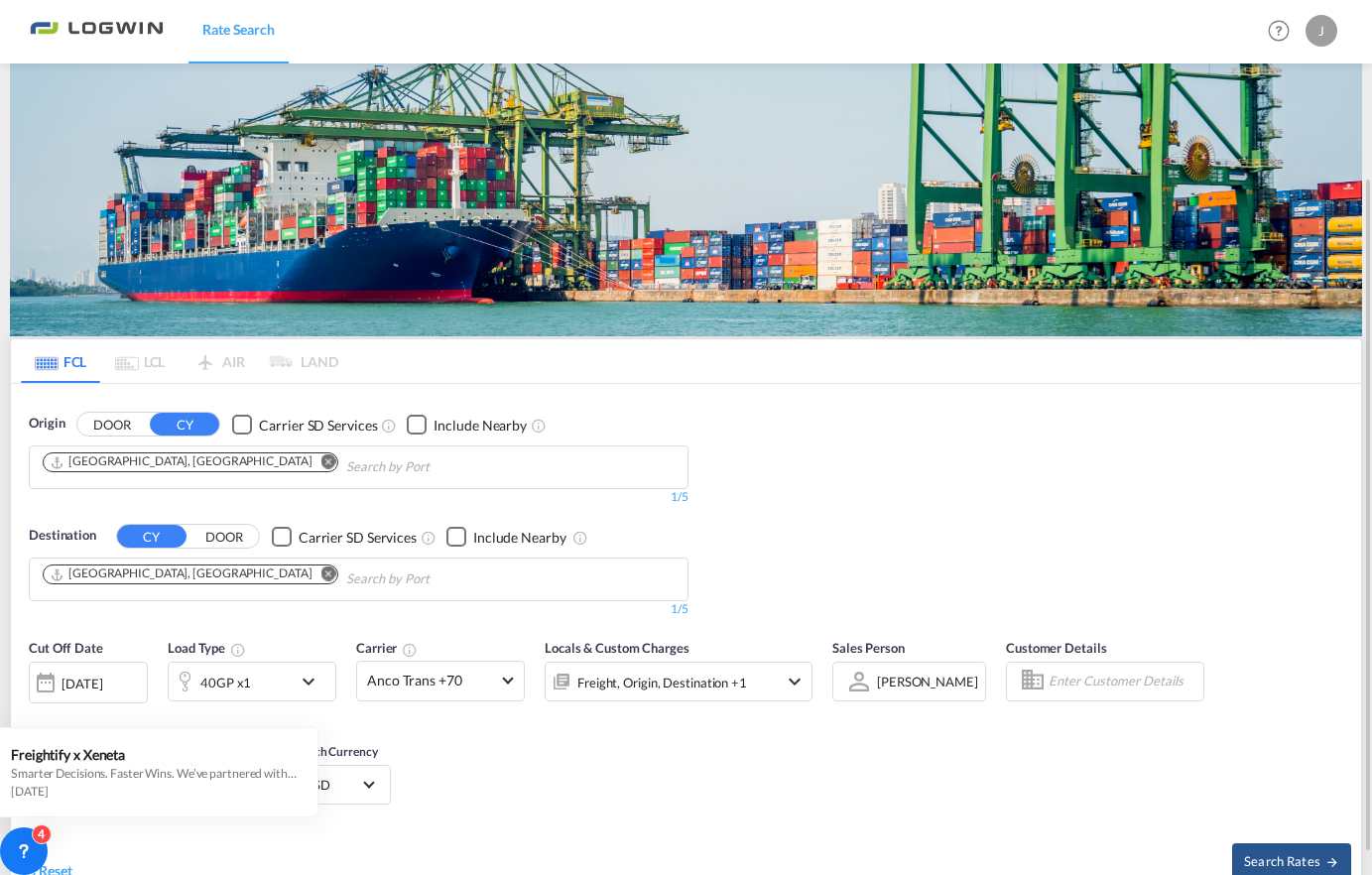scroll, scrollTop: 198, scrollLeft: 0, axis: vertical 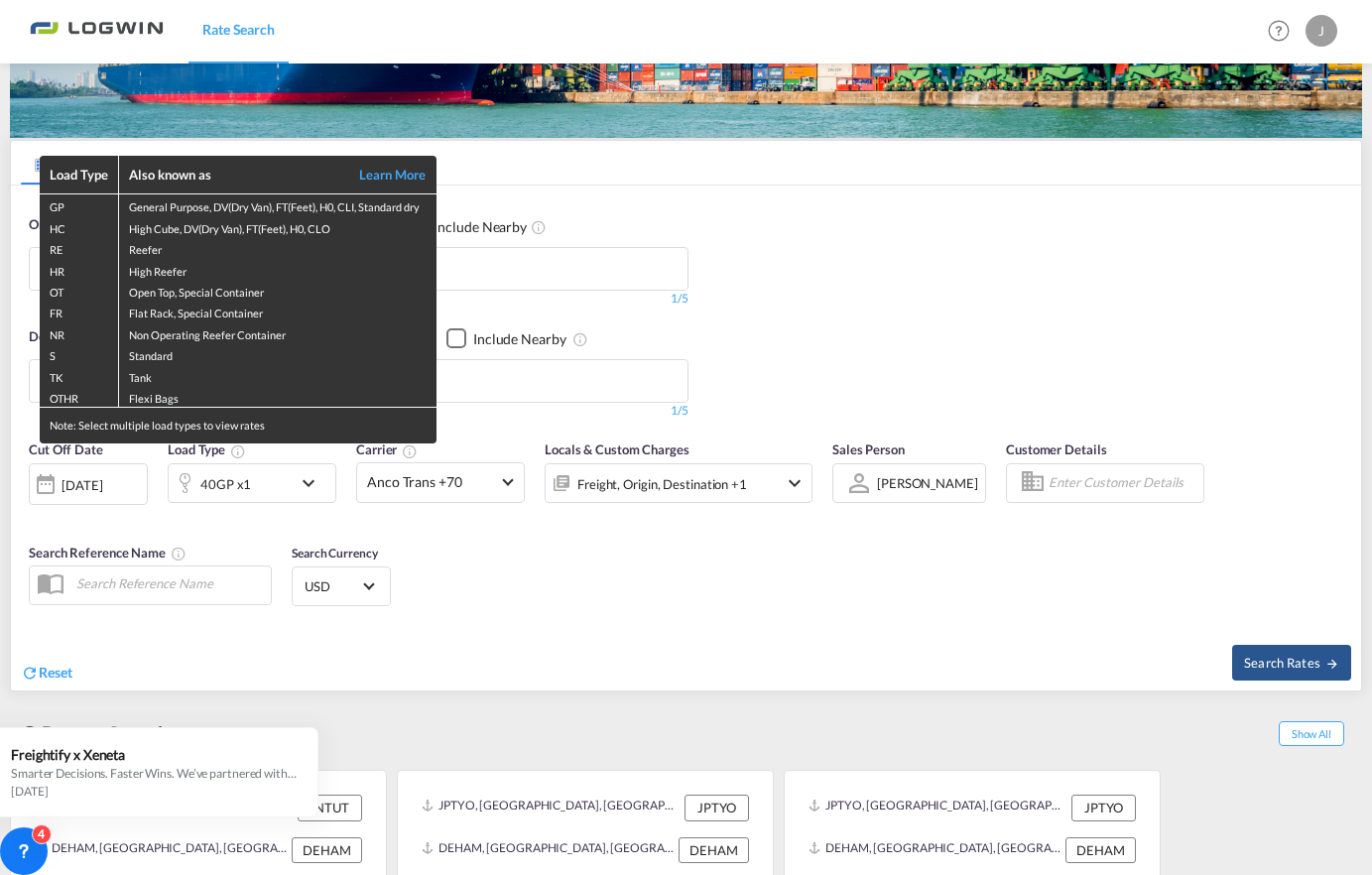 click on "Load Type Also known as Learn More GP
General Purpose, DV(Dry Van), FT(Feet), H0, CLI, Standard dry HC
High Cube, DV(Dry Van), FT(Feet), H0, CLO RE
Reefer HR
High Reefer OT
Open Top, Special Container FR
Flat Rack, Special Container NR
Non Operating Reefer Container S
Standard TK
Tank OTHR
Flexi Bags Note: Select multiple load types to view rates" at bounding box center (686, 438) 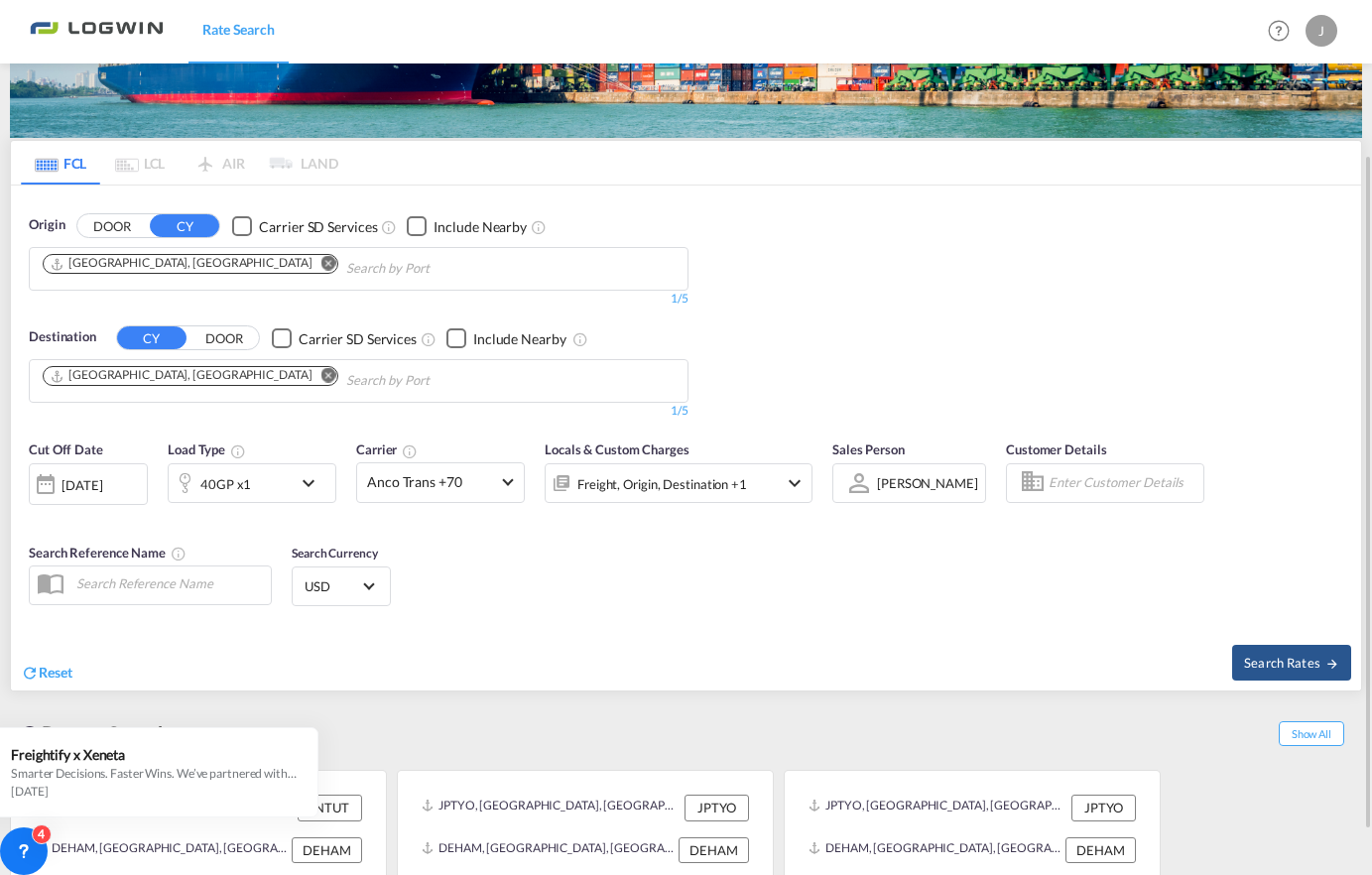 click at bounding box center [46, 484] 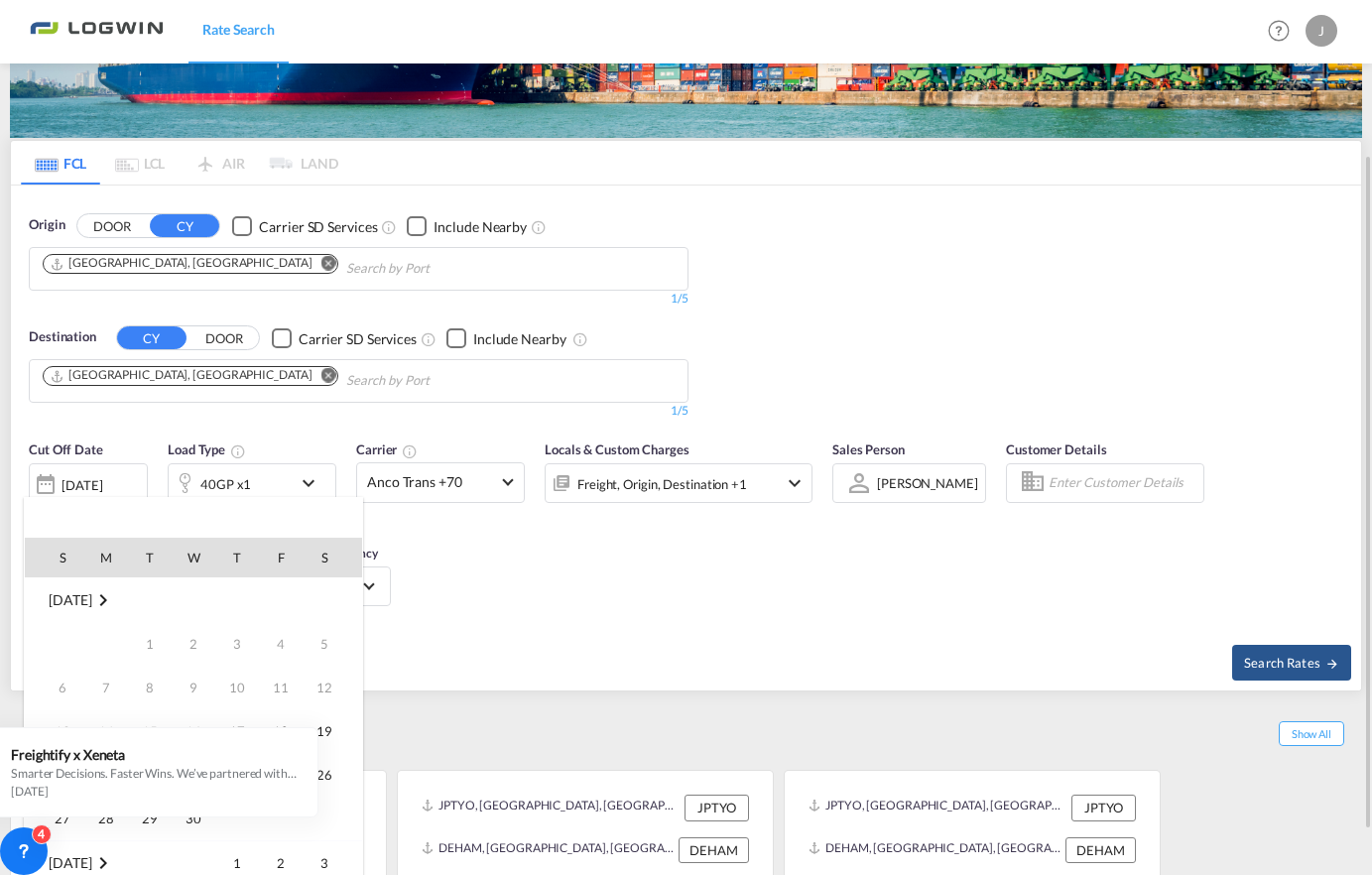 scroll, scrollTop: 789, scrollLeft: 0, axis: vertical 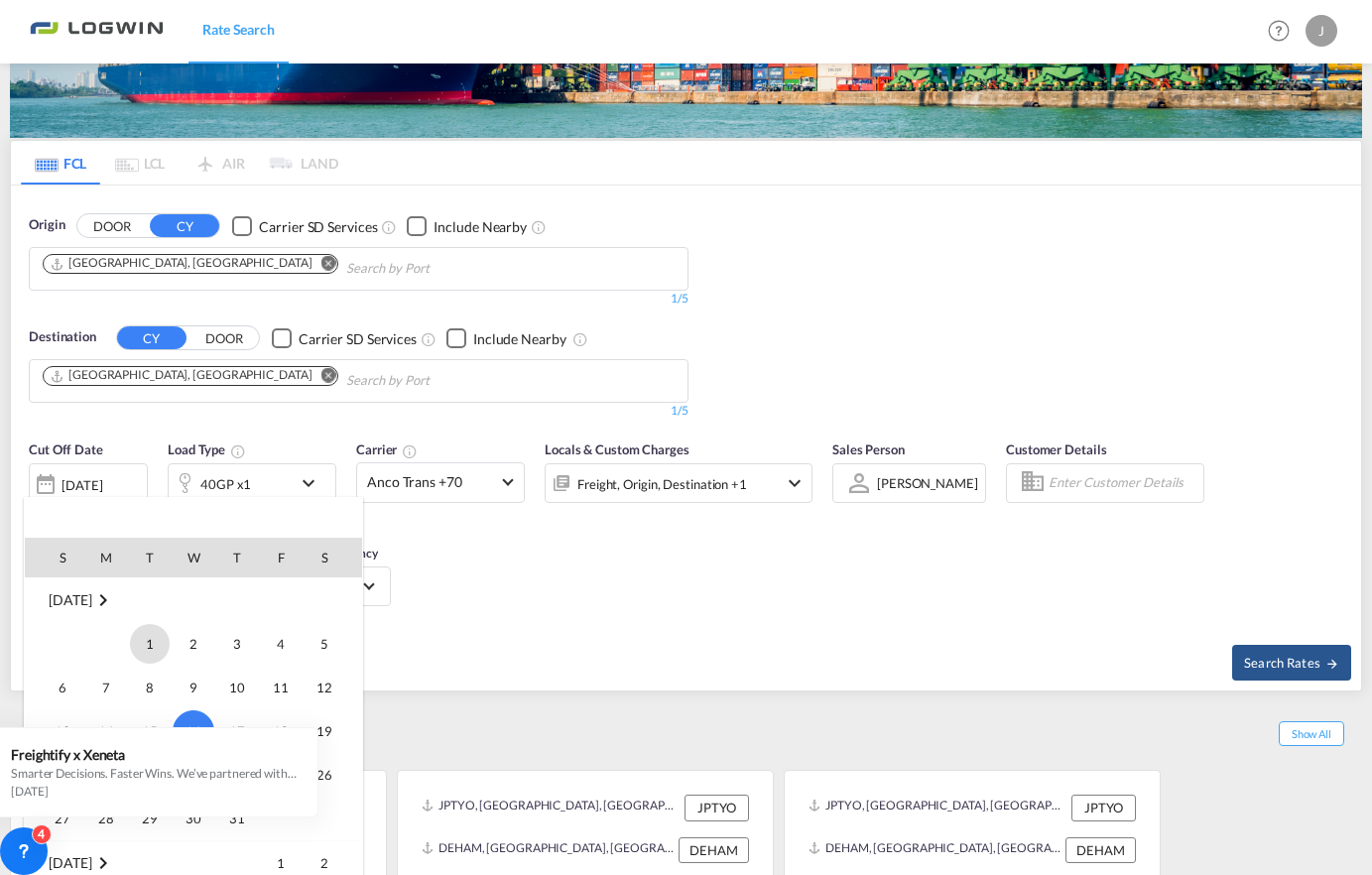 click on "1" at bounding box center [150, 644] 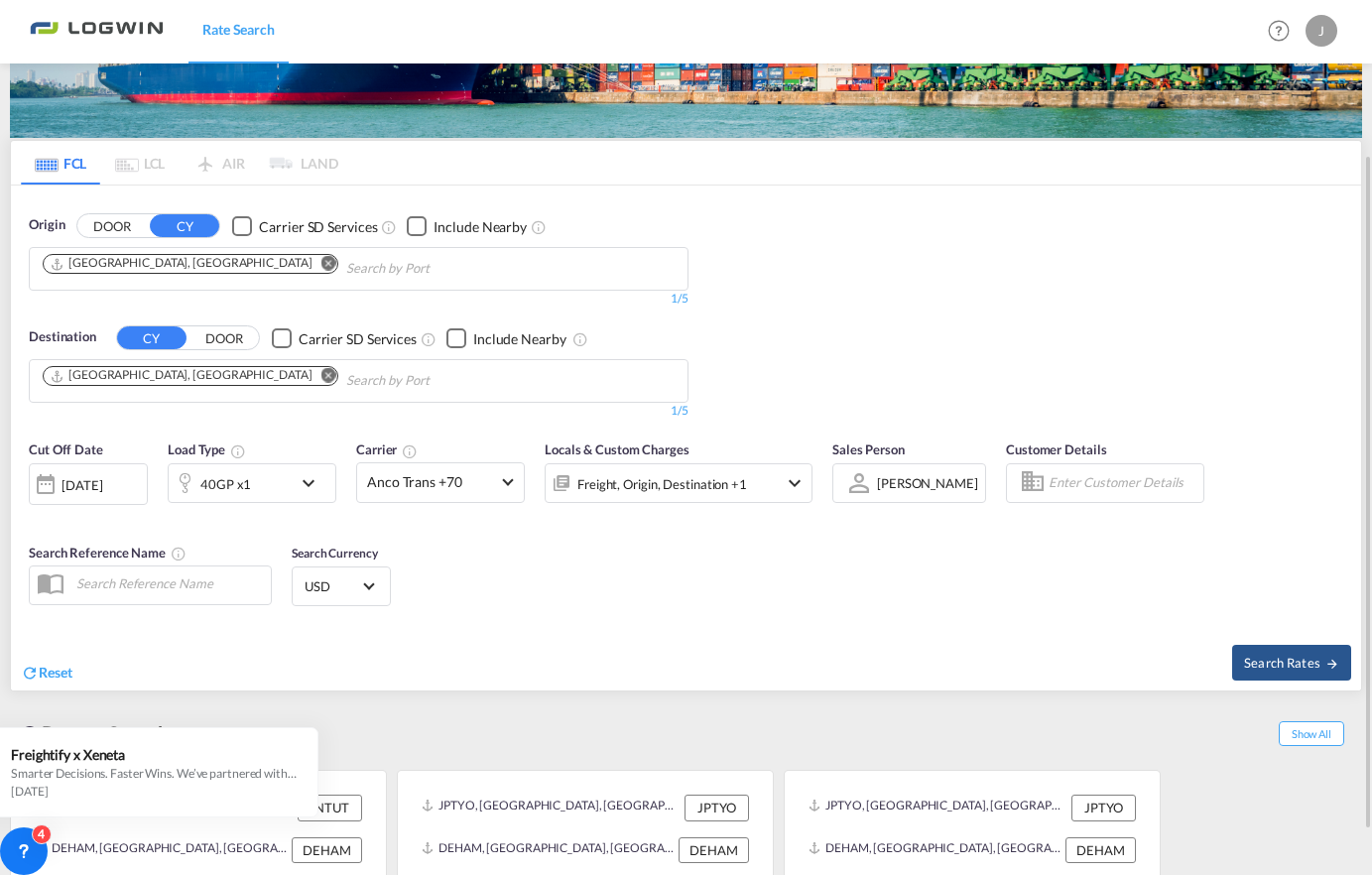 click on "Cut Off Date
[DATE] [DATE]   Load Type
40GP x1
Carrier
Anco Trans +70   Online Rates 0
All  (30) CMACGM API (Contract)
Anco Trans
BOLD
Carotrans
CMA CGM SPOTON API
COSCO SynconHub
ECU Worldwide
Evergreen Spot
EZ ZIM
GLOBELINK SPOT
Hapag-[PERSON_NAME] Quick Quotes
Hapag-[PERSON_NAME] Spot
HLS
Hyundai Merchant Marine (HMM) spot
Logisber Haulage
Maersk Spot
MY MSC
NAAAI SPOT
NORDICON
ONE QUOTE
OOCL FreightSmart
Sealand
Sealand America spot
Sealand Asia spot
Sealand Europe spot
Shipco Transport
Shipco Transport
Transliner Maritime Pvt Ltd.
VANGUARD SPOT
WWA
Contract Rates 71
All  (71) Anco Trans
ANL
ANL Container Line
Arkas Line
Australia National Line (ANL)
[PERSON_NAME] Transport
BMC Line Shipping
BOLD
BUSCADOR
[PERSON_NAME] & Zonen
CMA CGM
CNC line under CMA CGM
Combiline
COSCO
DB GROUP
DKT
ECU Worldwide
Evergreen Line
EWM Transport
Fast Transit Line
FIRST SHIPPING-NVOCC
FPS
GLOBELINK
Gold Star Line" at bounding box center [686, 526] 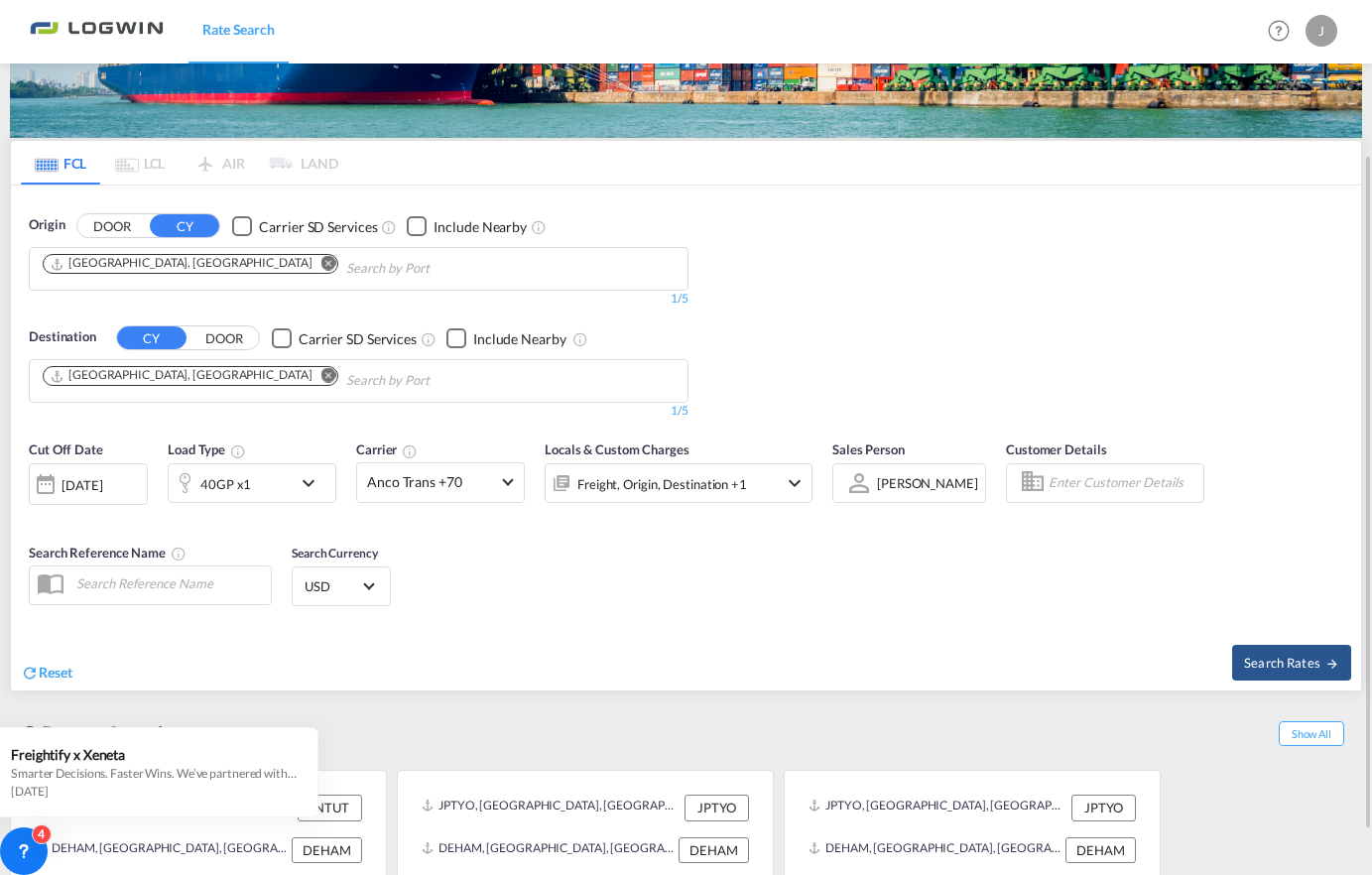 scroll, scrollTop: 255, scrollLeft: 0, axis: vertical 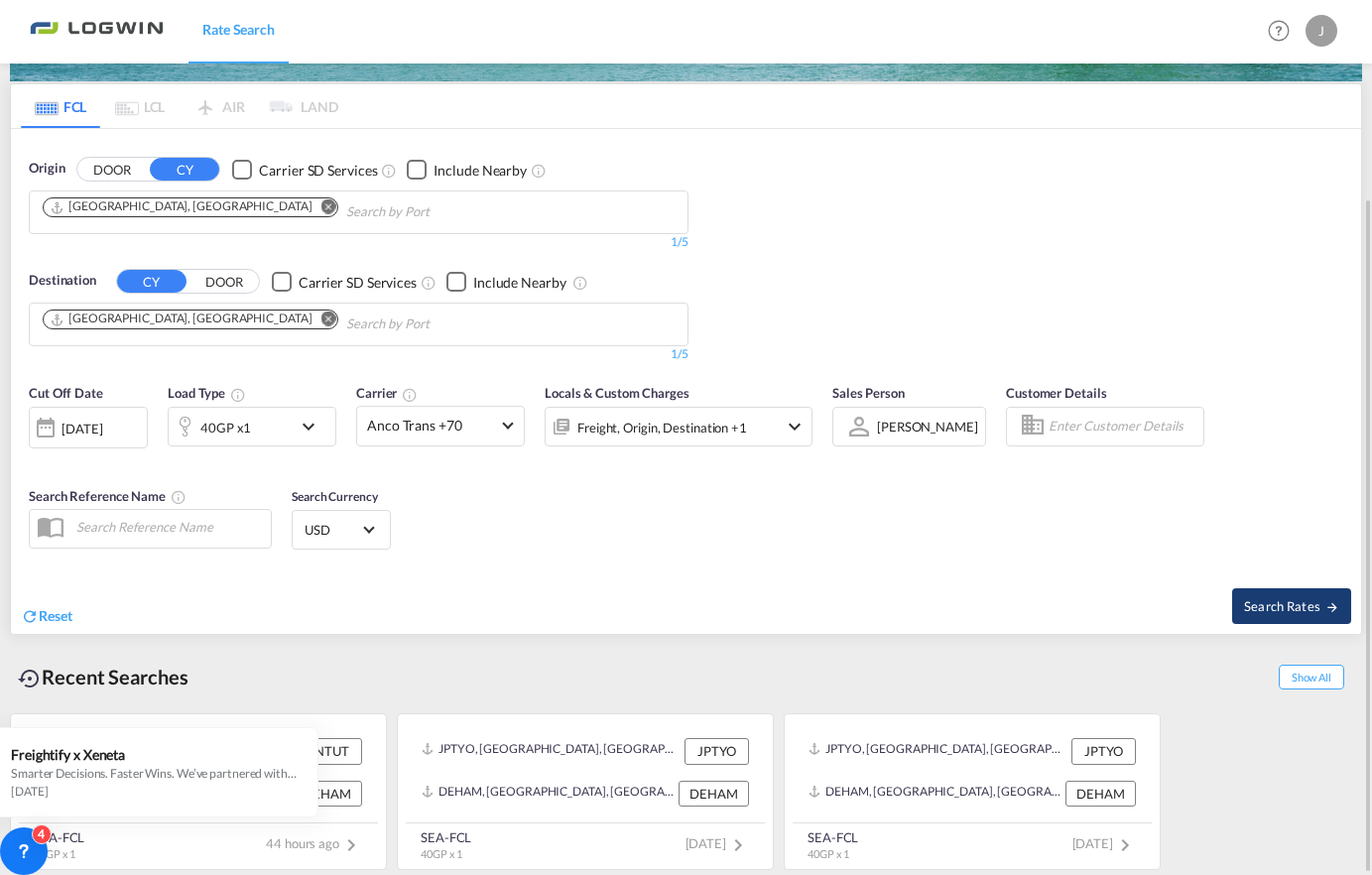 click on "Search Rates" at bounding box center (1292, 606) 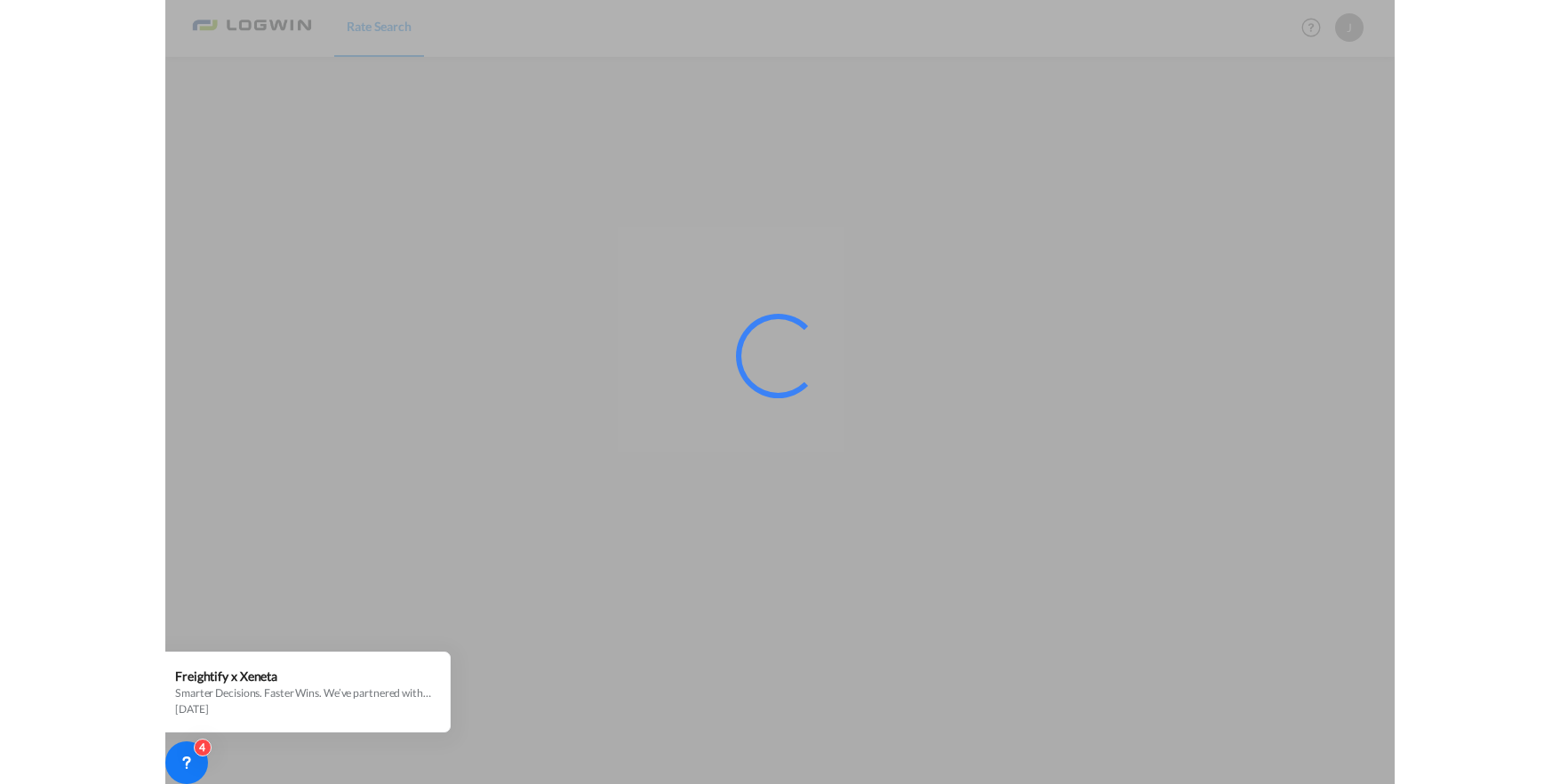 scroll, scrollTop: 0, scrollLeft: 0, axis: both 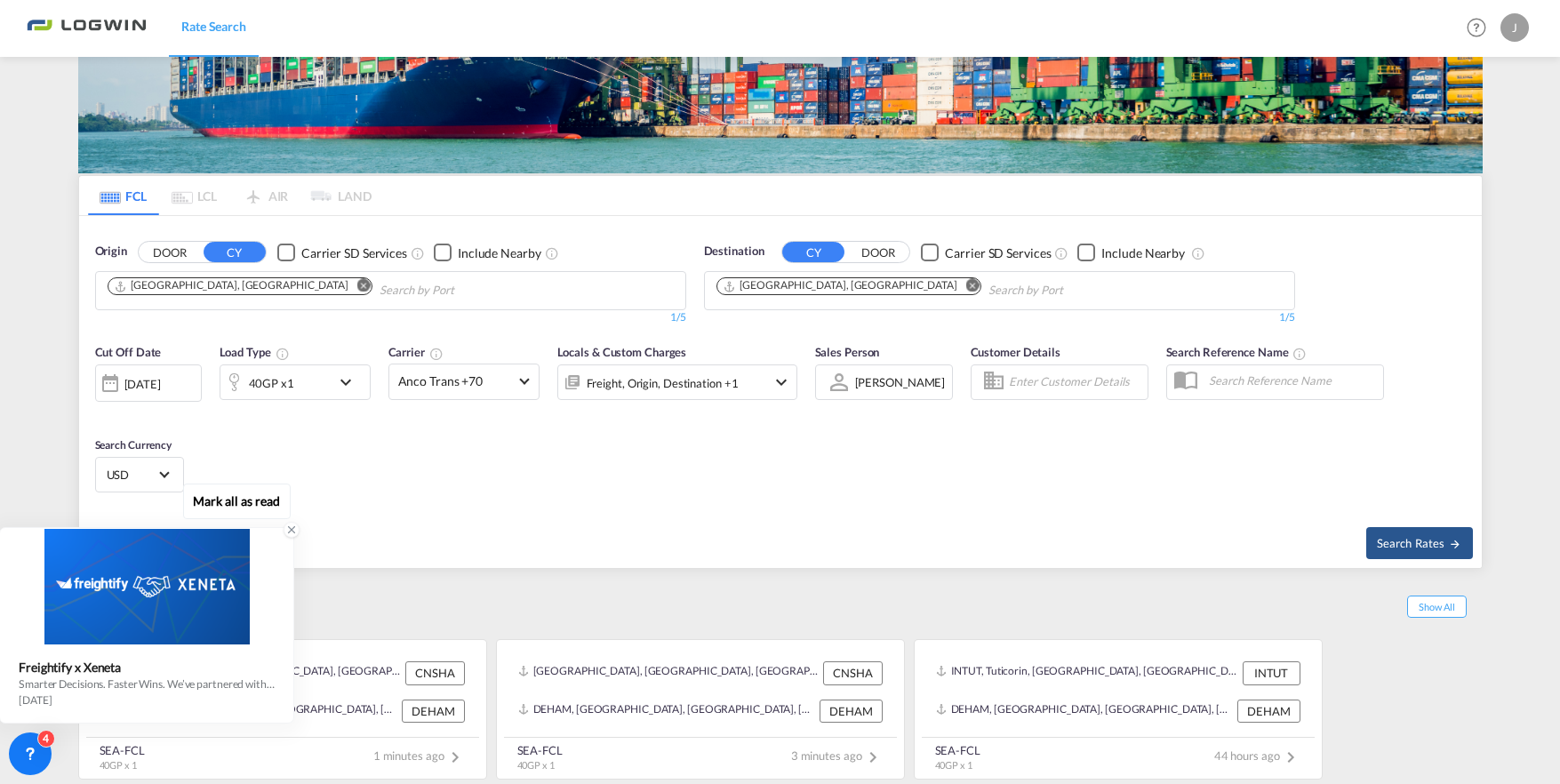 click 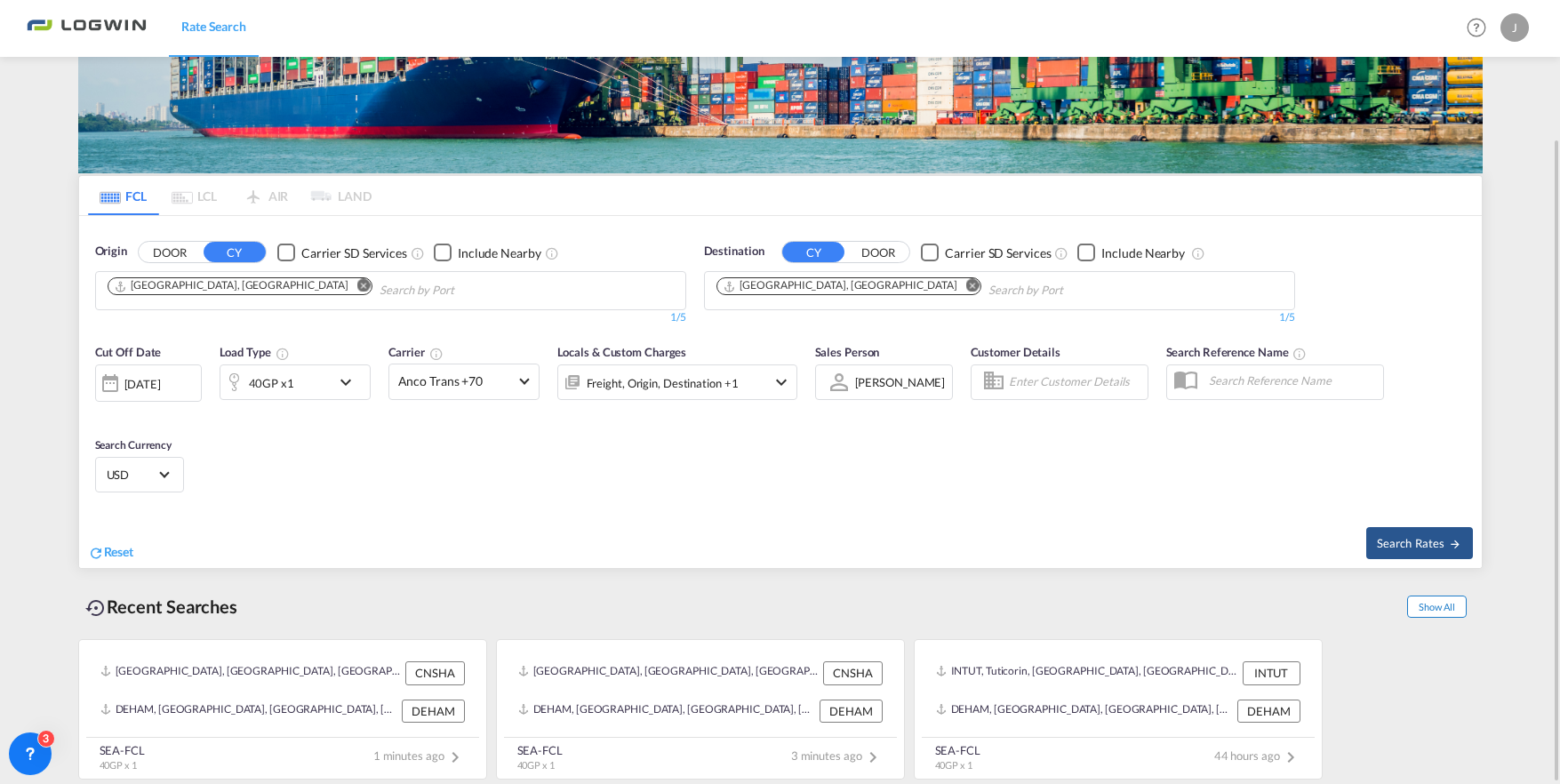 click on "Show All" at bounding box center (1436, 606) 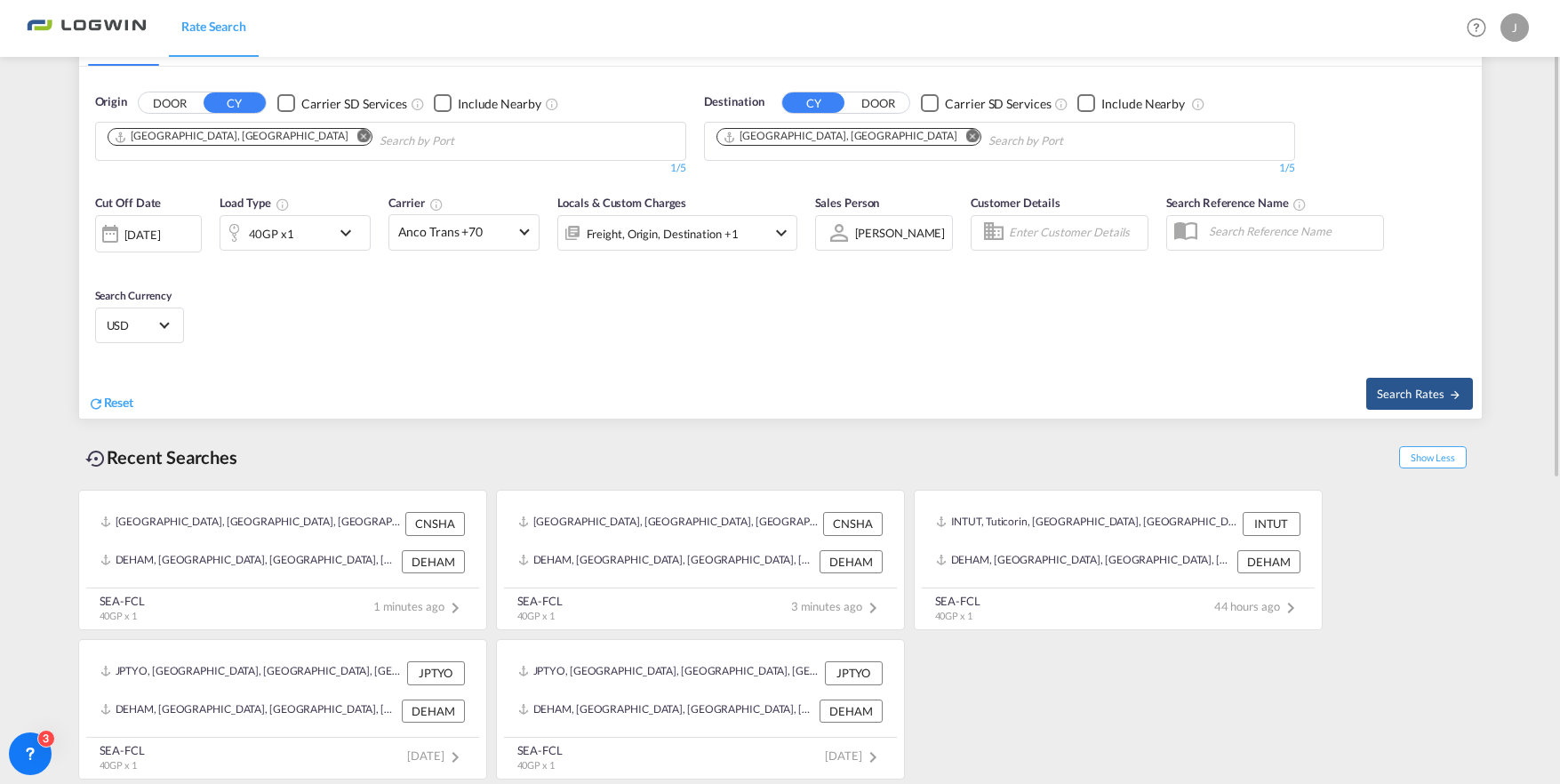 scroll, scrollTop: 50, scrollLeft: 0, axis: vertical 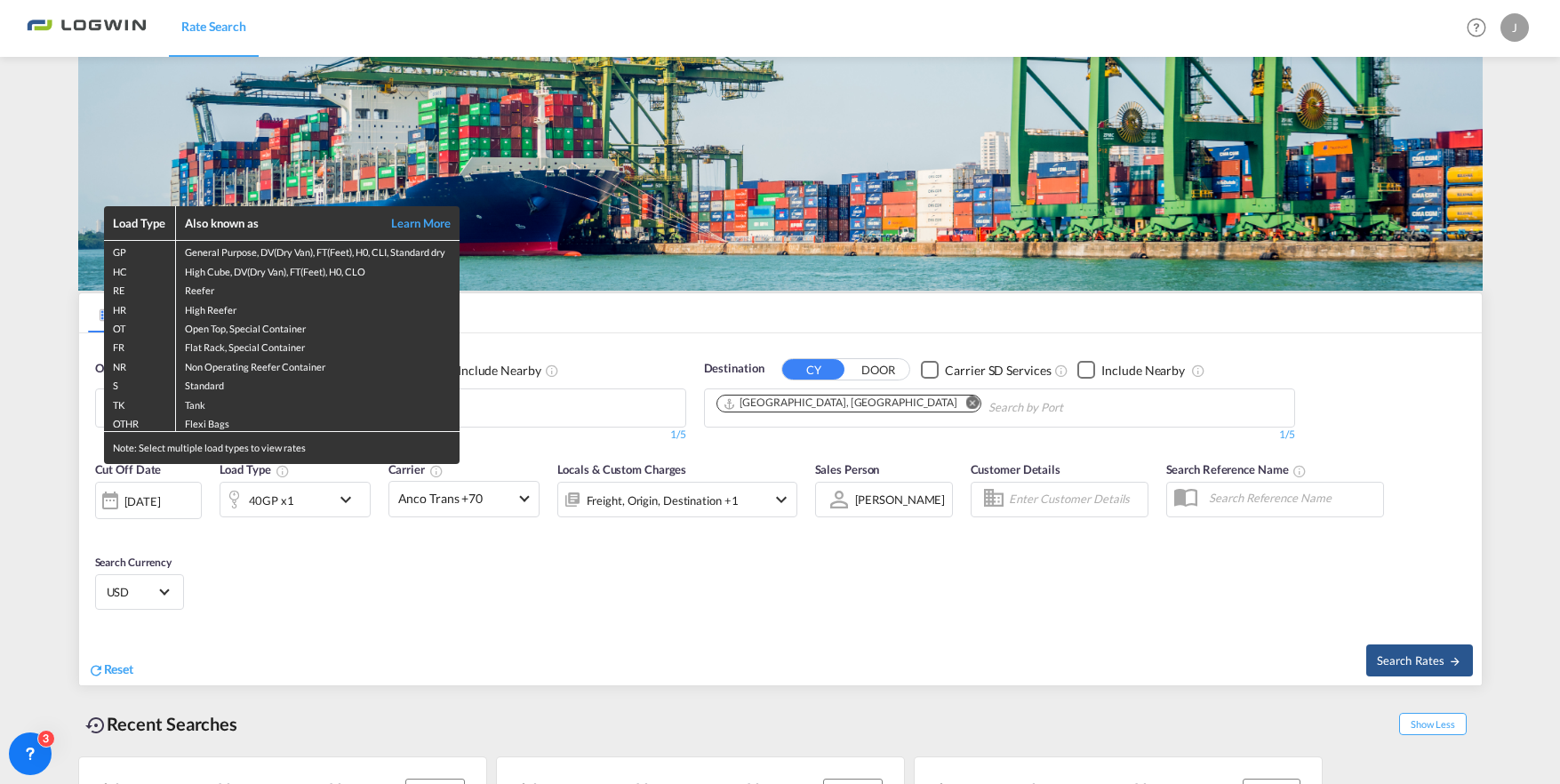 click on "Load Type Also known as Learn More GP
General Purpose, DV(Dry Van), FT(Feet), H0, CLI, Standard dry HC
High Cube, DV(Dry Van), FT(Feet), H0, CLO RE
Reefer HR
High Reefer OT
Open Top, Special Container FR
Flat Rack, Special Container NR
Non Operating Reefer Container S
Standard TK
Tank OTHR
Flexi Bags Note: Select multiple load types to view rates" at bounding box center (780, 392) 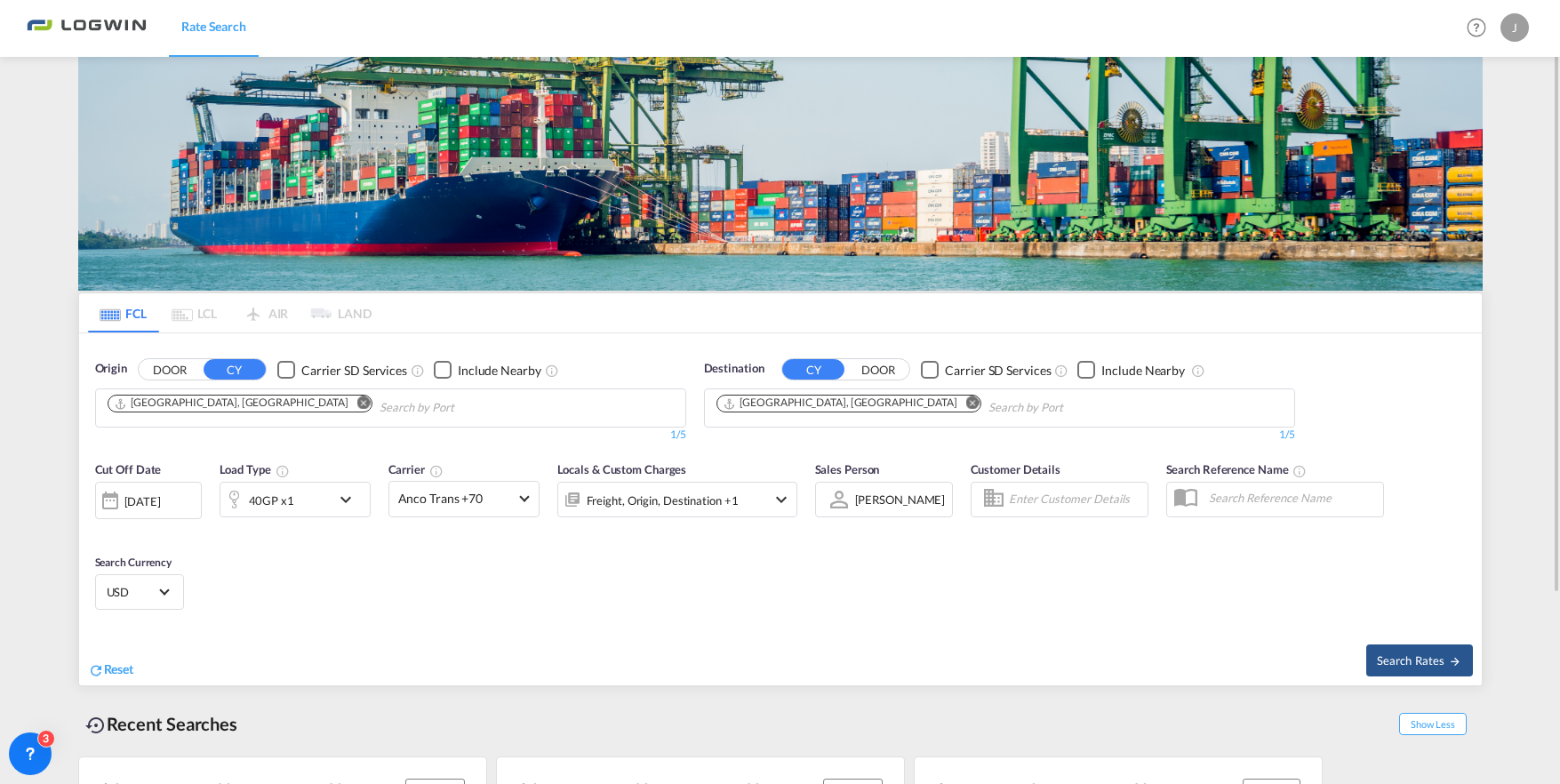 click at bounding box center [1076, 500] 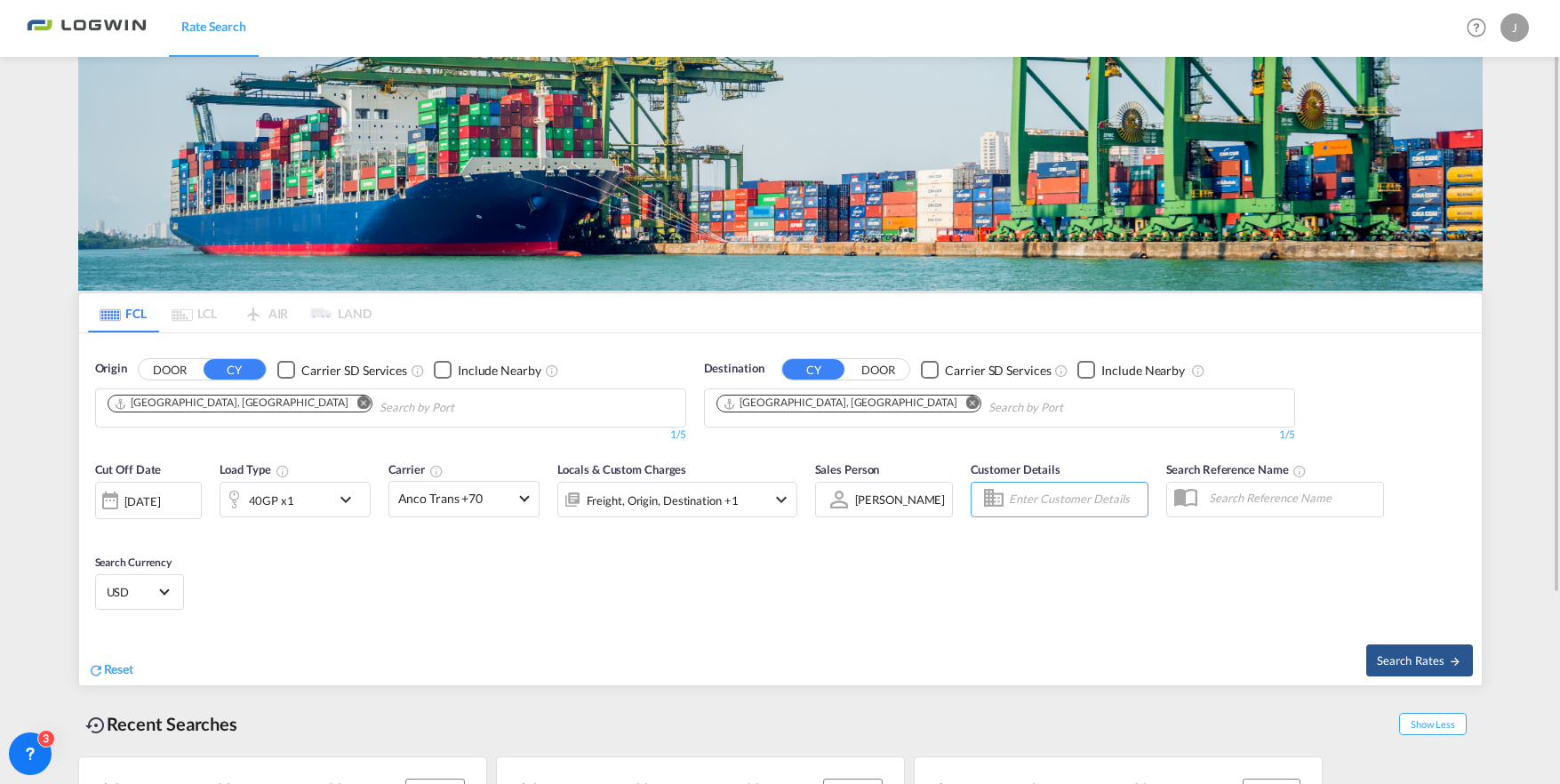 click on "Cut Off Date
[DATE] [DATE]   Load Type
40GP x1
Carrier
Anco Trans +70   Online Rates 0
All  (30) CMACGM API (Contract)
Anco Trans
BOLD
Carotrans
CMA CGM SPOTON API
COSCO SynconHub
ECU Worldwide
Evergreen Spot
EZ ZIM
GLOBELINK SPOT
Hapag-[PERSON_NAME] Quick Quotes
Hapag-[PERSON_NAME] Spot
HLS
Hyundai Merchant Marine (HMM) spot
Logisber Haulage
Maersk Spot
MY MSC
NAAAI SPOT
NORDICON
ONE QUOTE
OOCL FreightSmart
Sealand
Sealand America spot
Sealand Asia spot
Sealand Europe spot
Shipco Transport
Shipco Transport
Transliner Maritime Pvt Ltd.
VANGUARD SPOT
WWA
Contract Rates 71
All  (71) Anco Trans
ANL
ANL Container Line
Arkas Line
Australia National Line (ANL)
[PERSON_NAME] Transport
BMC Line Shipping
BOLD
BUSCADOR
[PERSON_NAME] & Zonen
CMA CGM
CNC line under CMA CGM
Combiline
COSCO
DB GROUP
DKT
ECU Worldwide
Evergreen Line
EWM Transport
Fast Transit Line
FIRST SHIPPING-NVOCC
FPS
GLOBELINK
Gold Star Line" at bounding box center (780, 538) 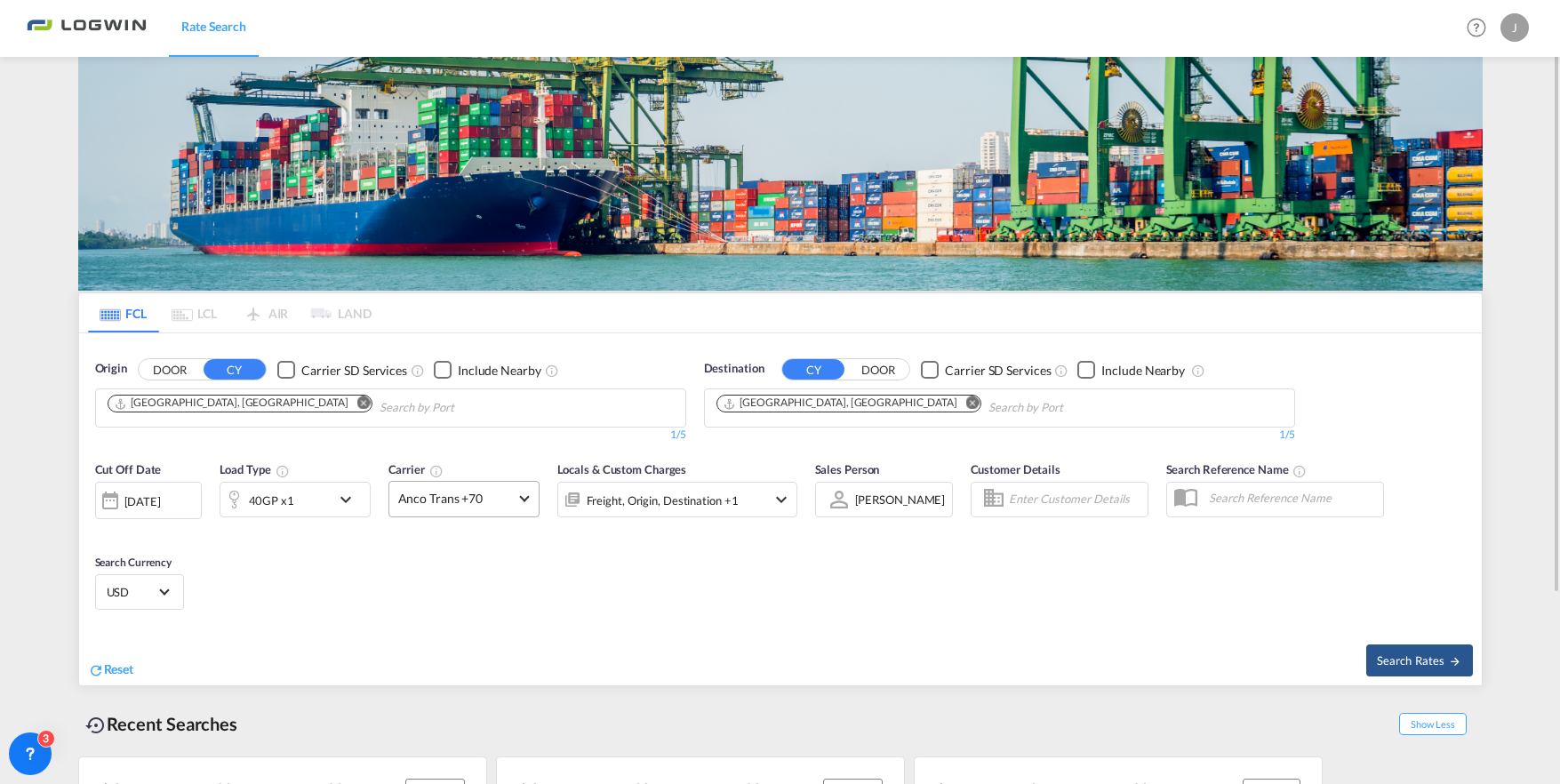 click on "Anco Trans +70" at bounding box center (464, 499) 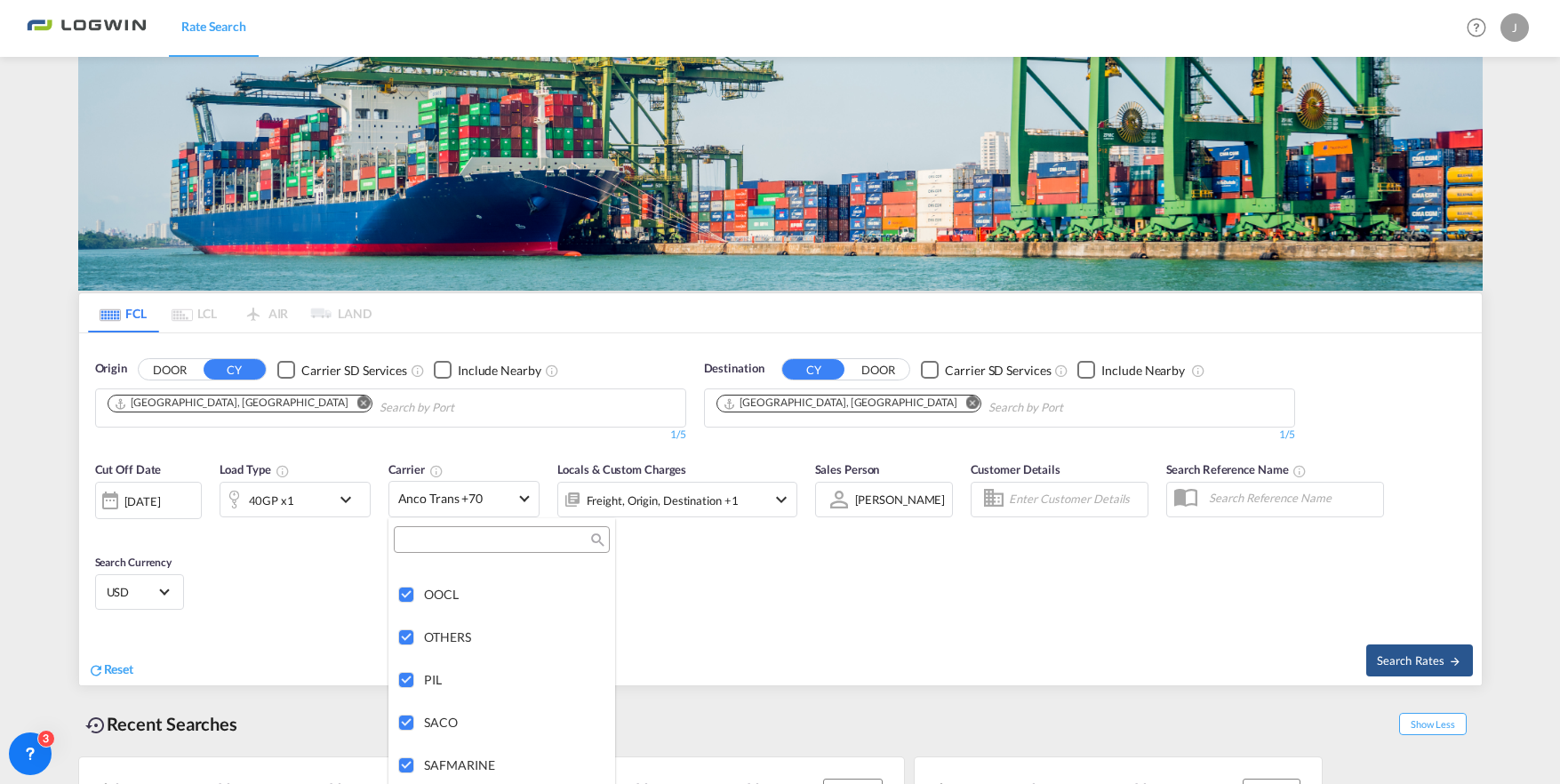 scroll, scrollTop: 3158, scrollLeft: 0, axis: vertical 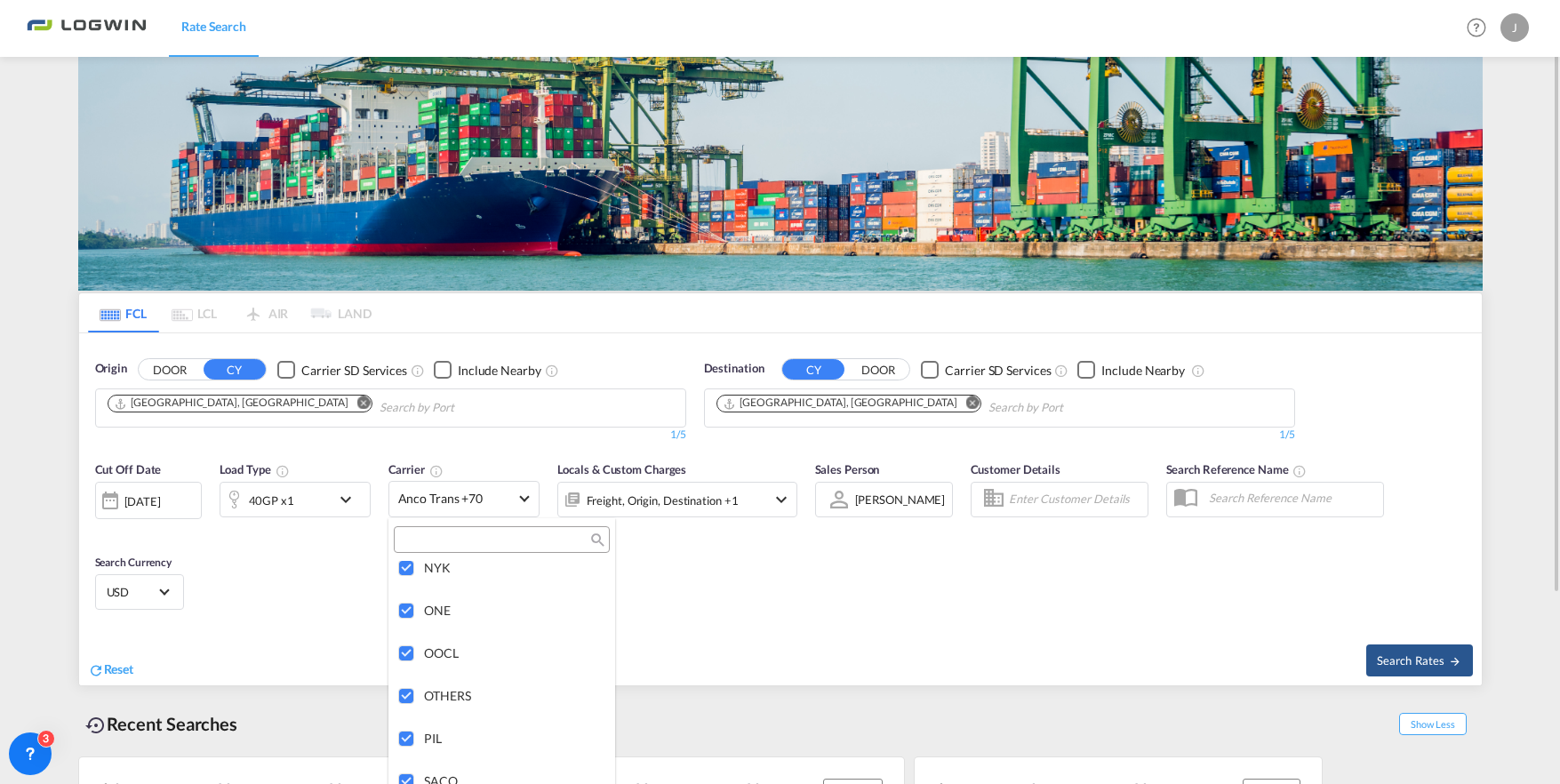click at bounding box center [780, 392] 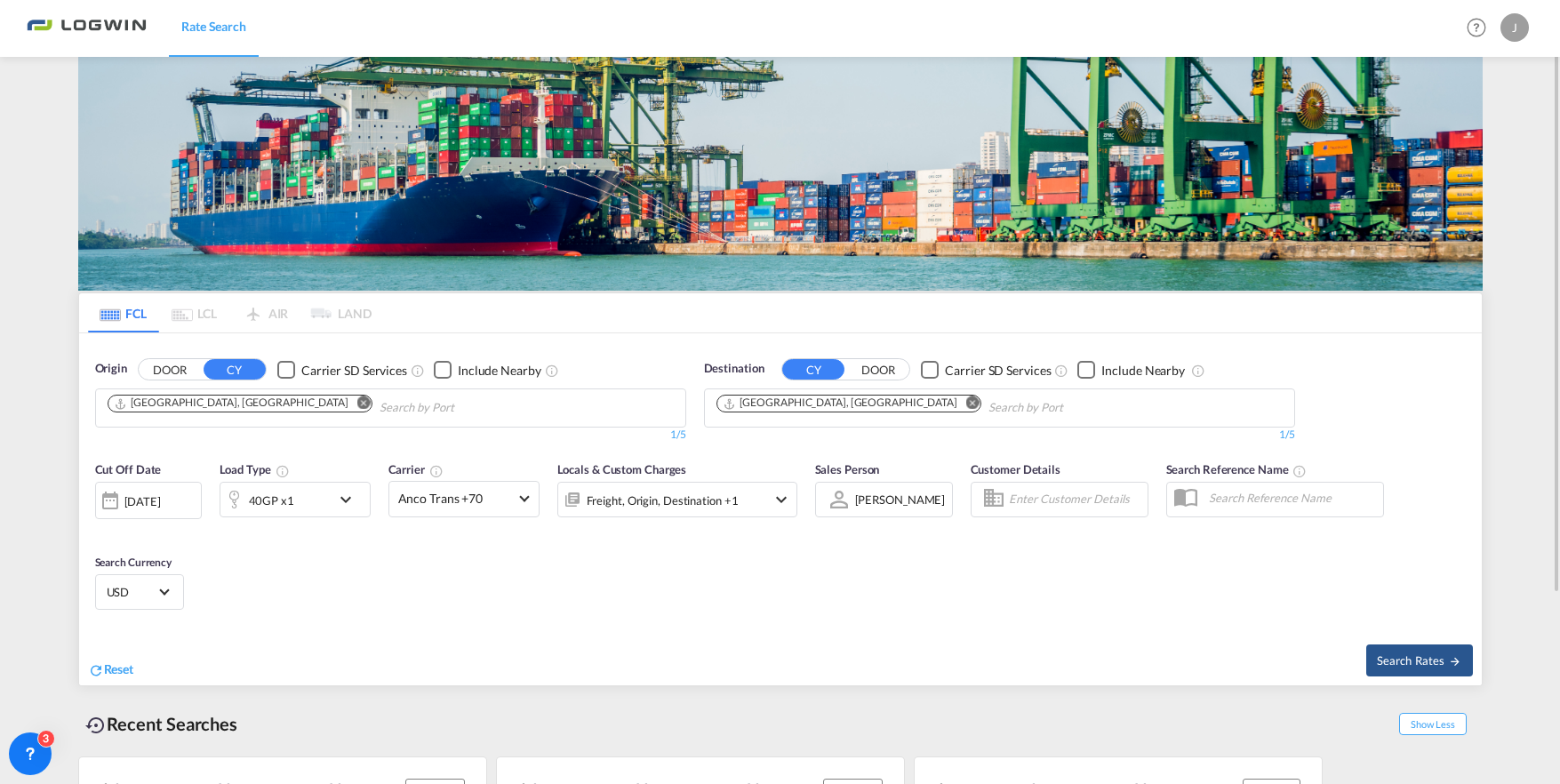 click at bounding box center [363, 403] 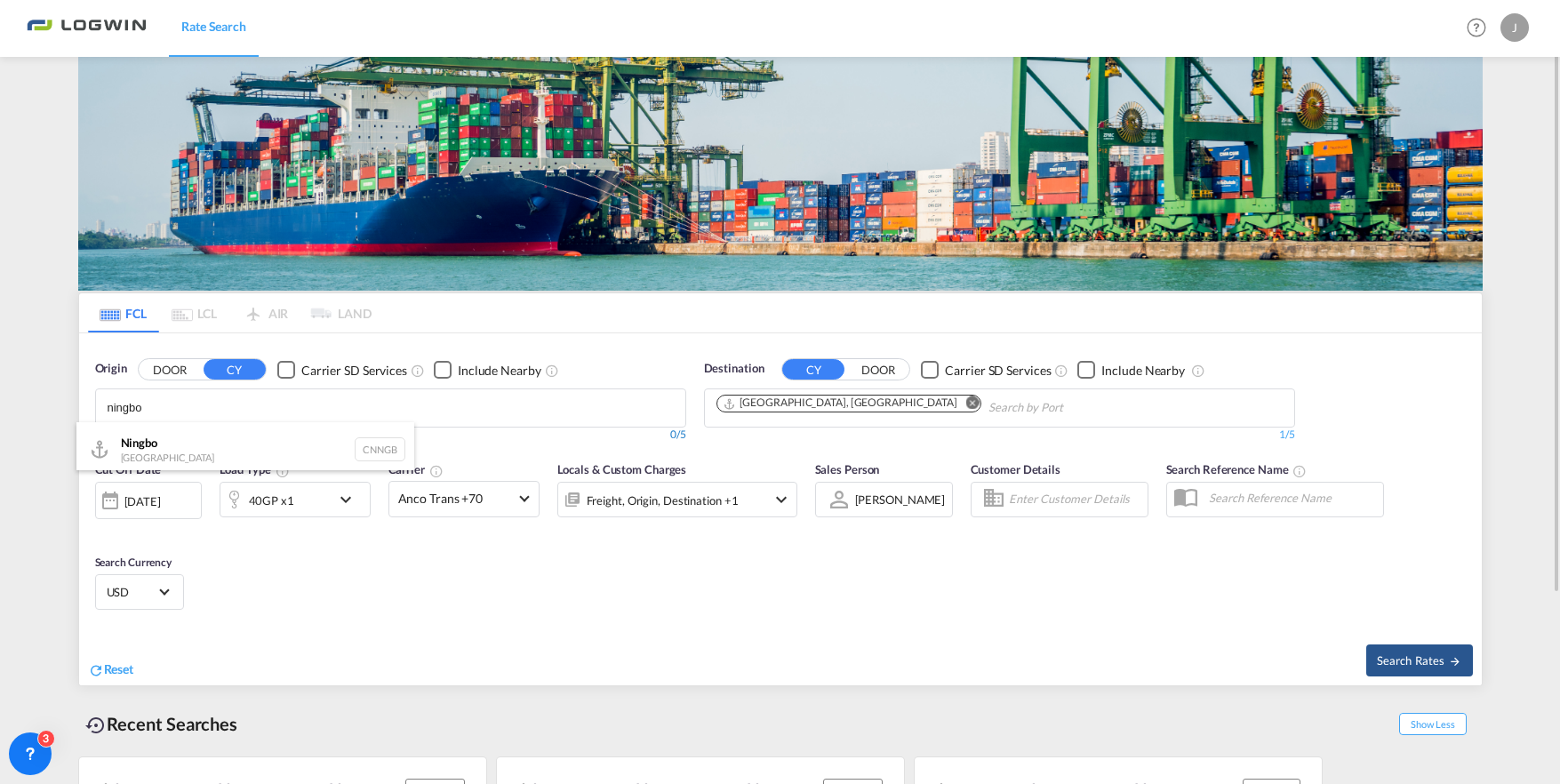 type on "ningbo" 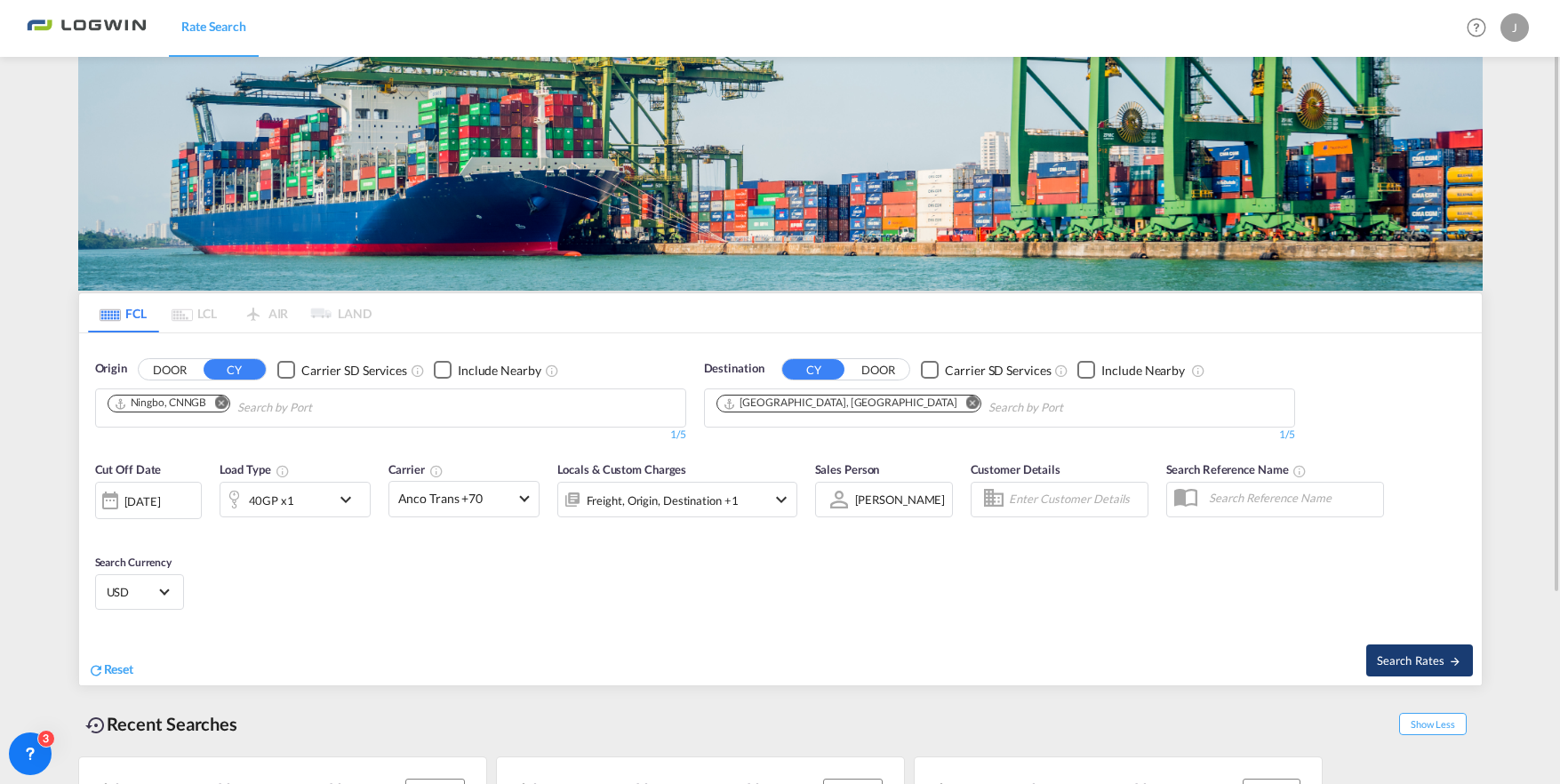 click on "Search Rates" at bounding box center [1420, 660] 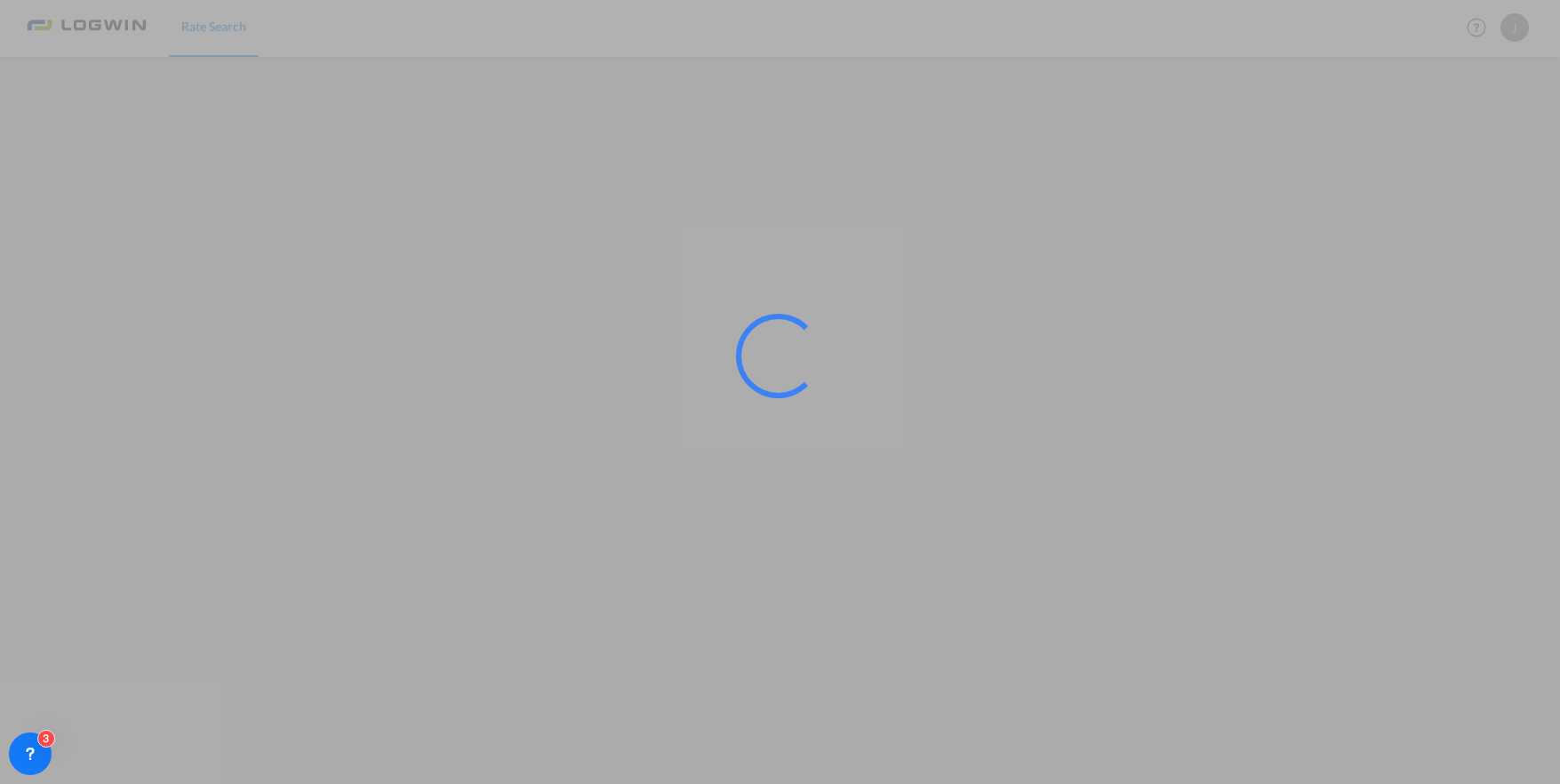 scroll, scrollTop: 0, scrollLeft: 0, axis: both 